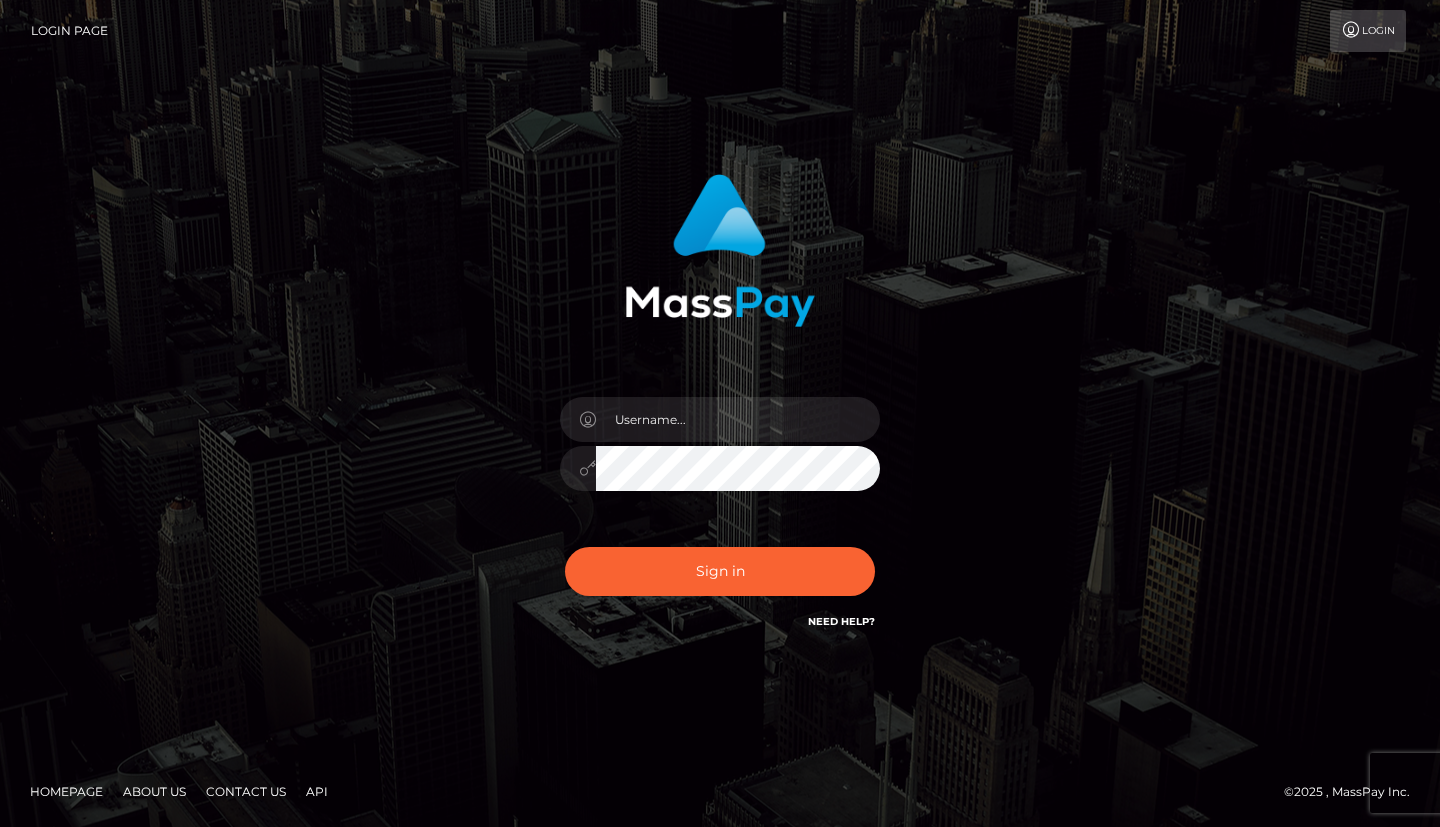 scroll, scrollTop: 0, scrollLeft: 0, axis: both 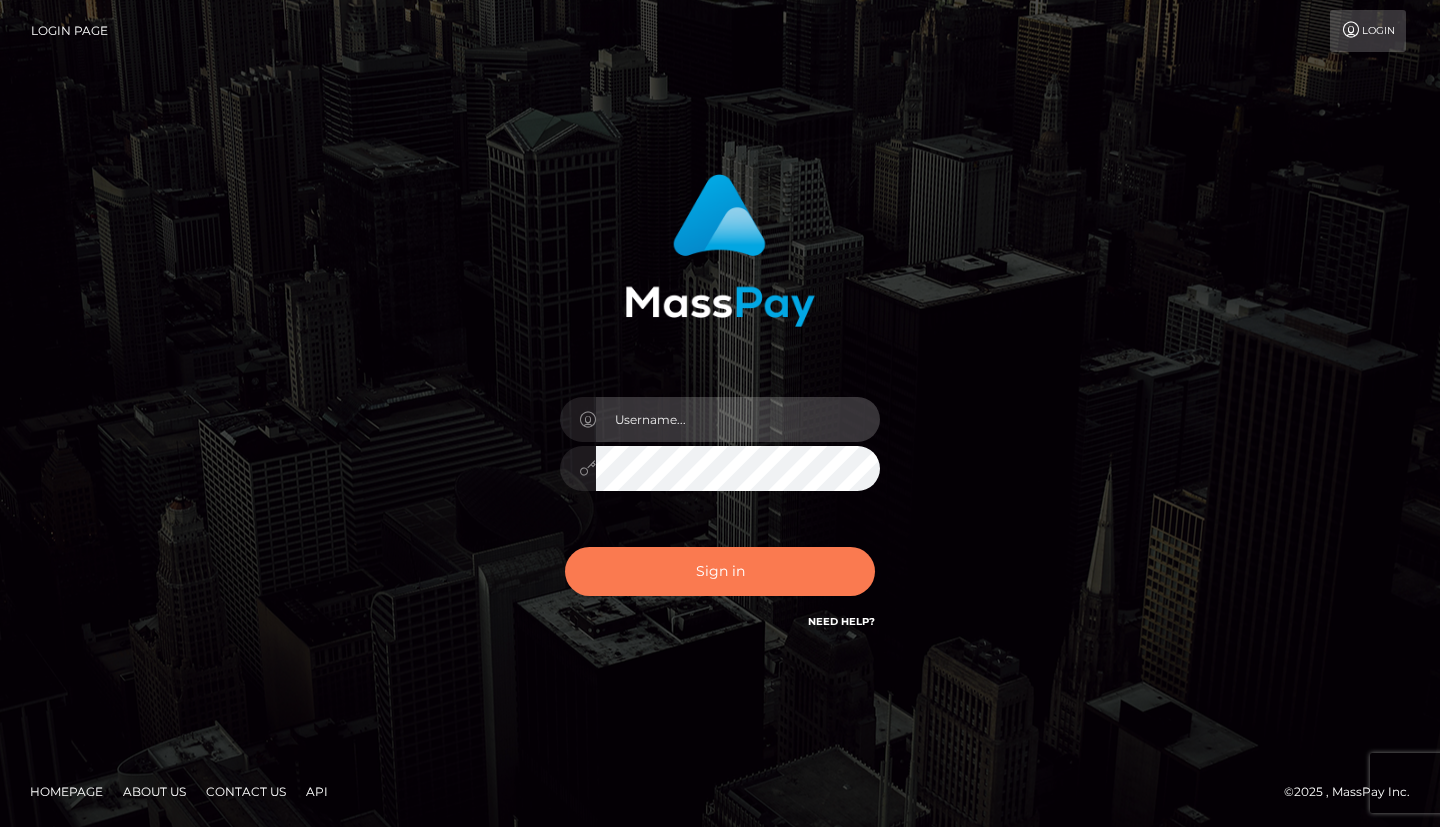 type on "dragon.rush" 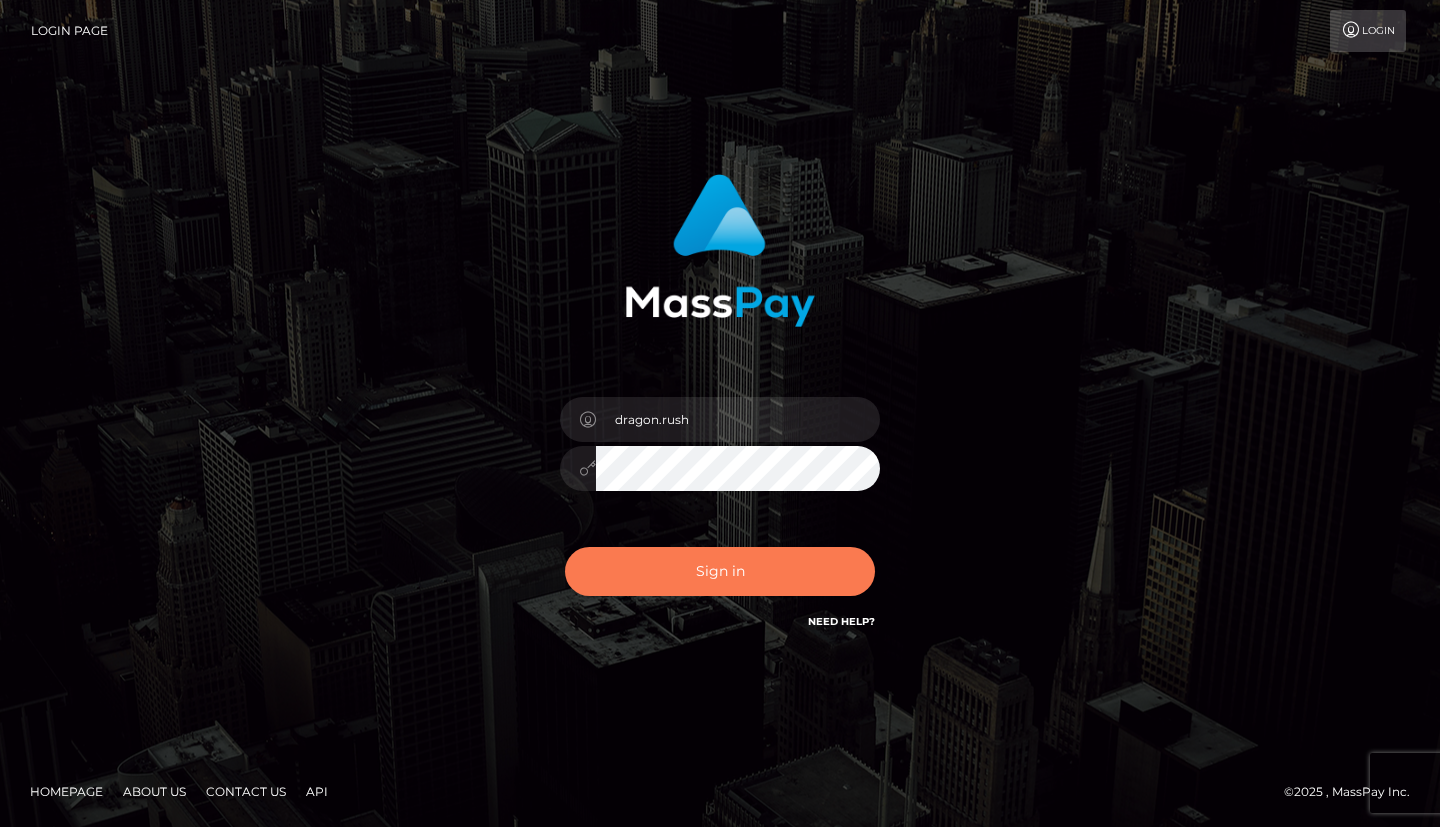 click on "Sign in" at bounding box center [720, 571] 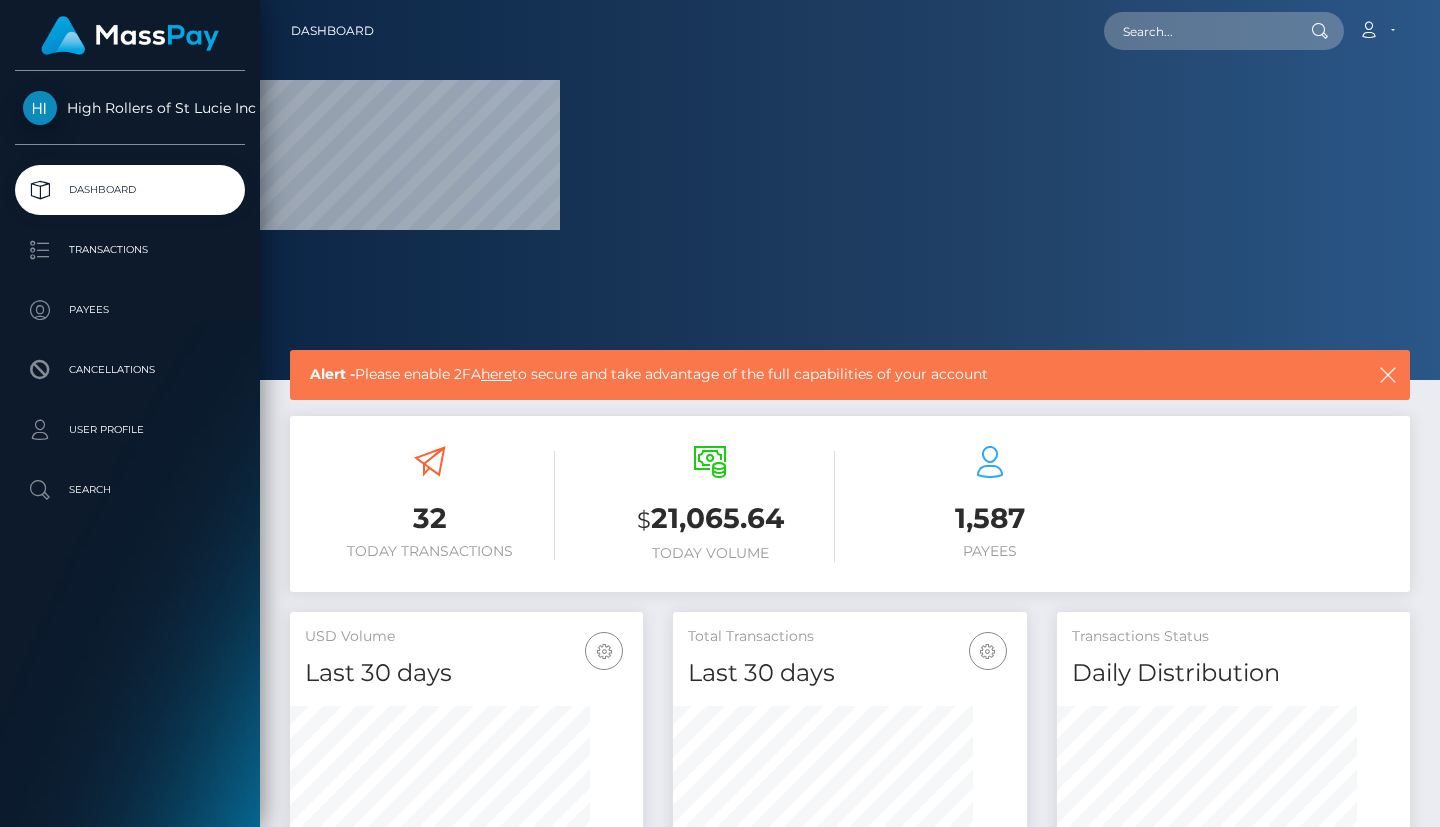 scroll, scrollTop: 0, scrollLeft: 0, axis: both 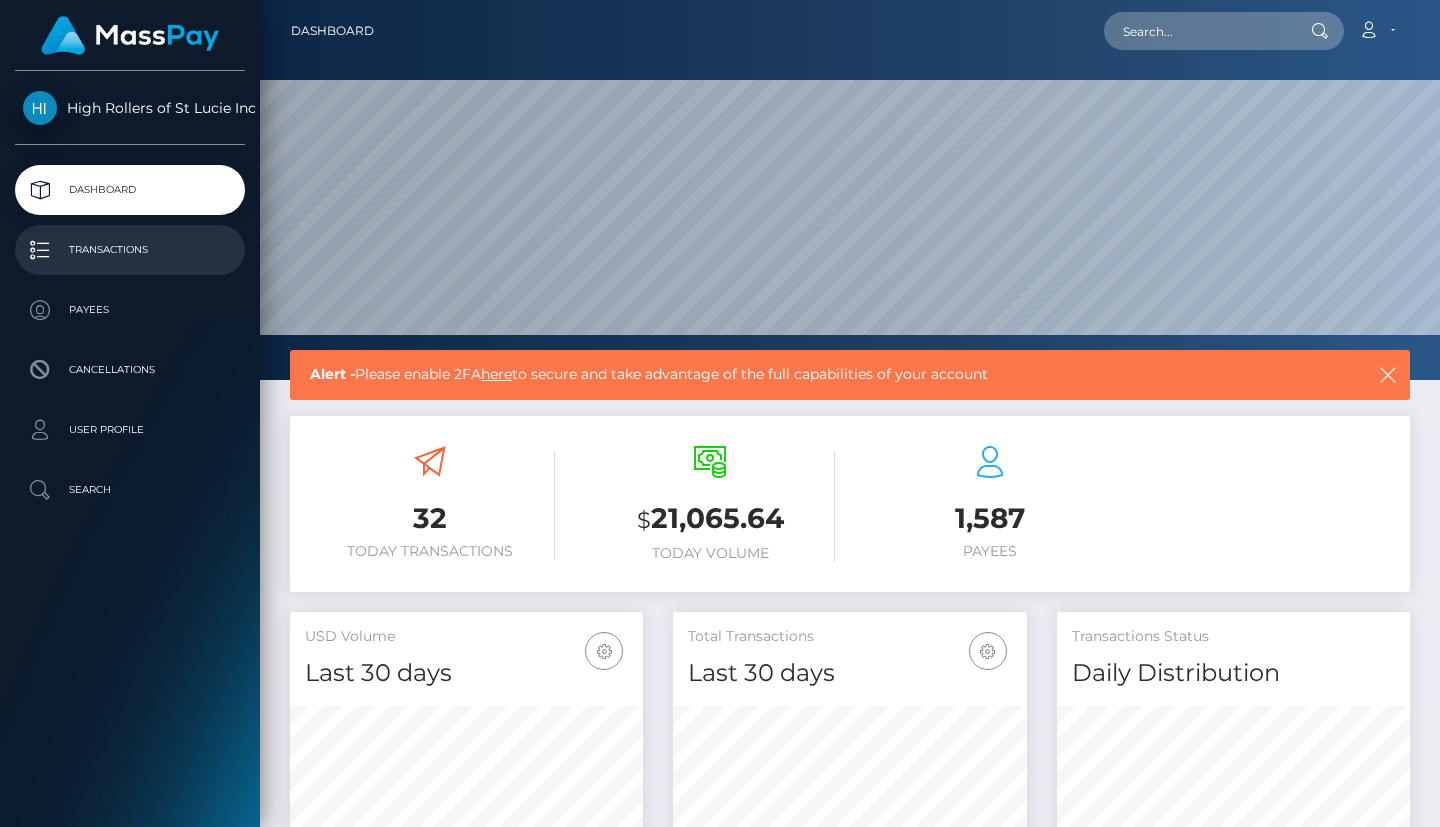 click on "Transactions" at bounding box center (130, 250) 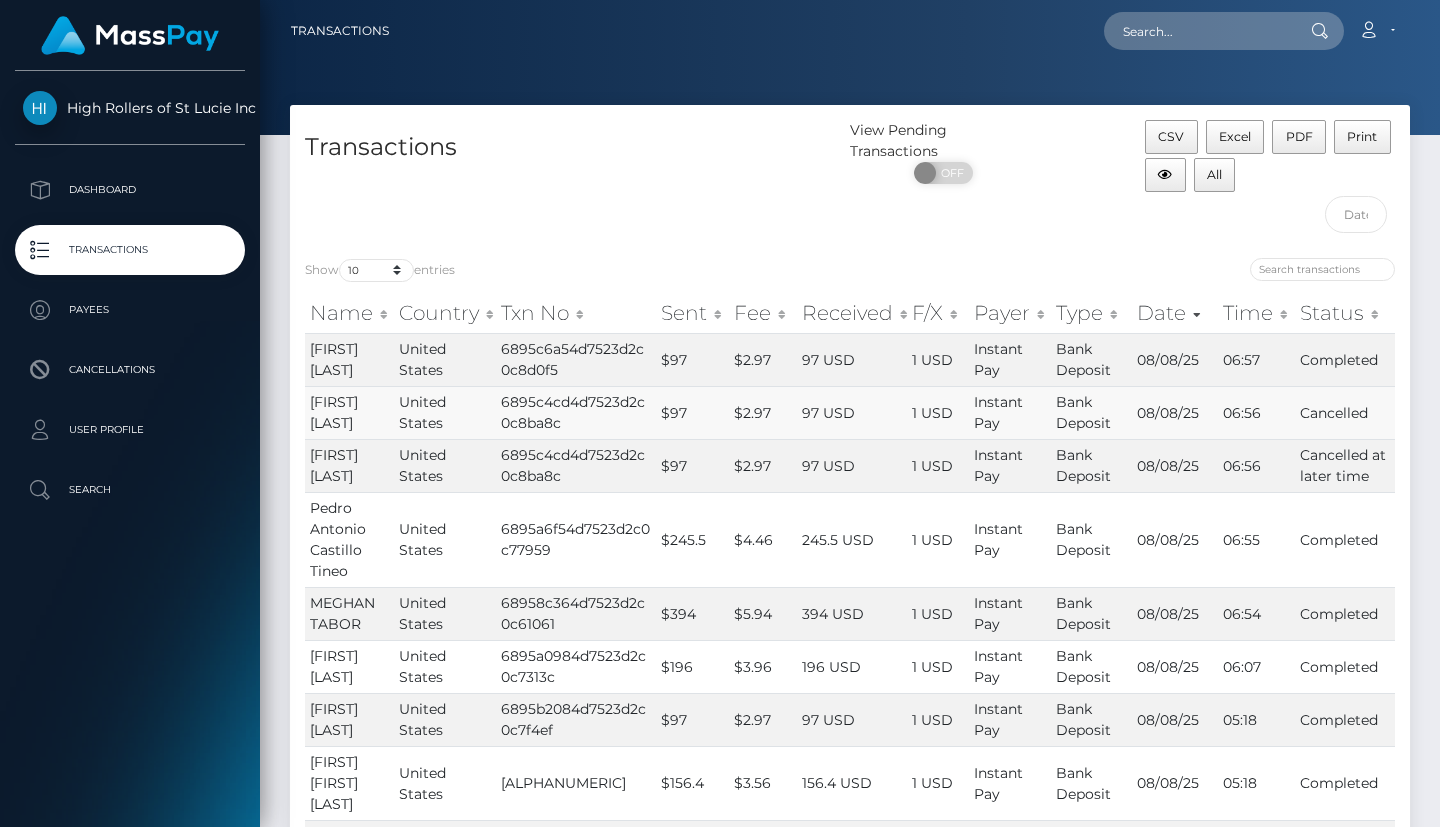 scroll, scrollTop: 56, scrollLeft: 0, axis: vertical 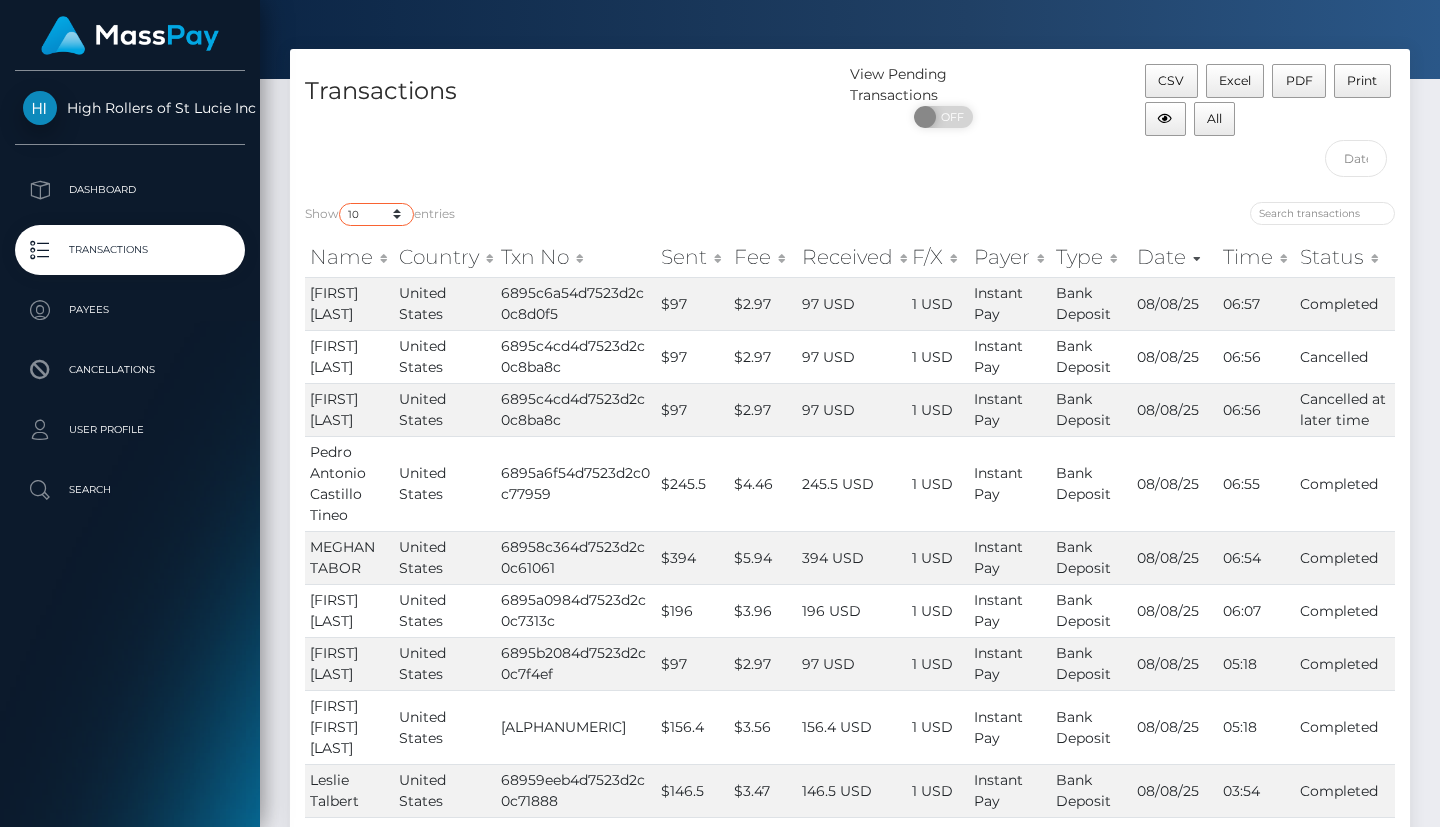 click on "10 25 50 100 250 500 1,000 3,500" at bounding box center (376, 214) 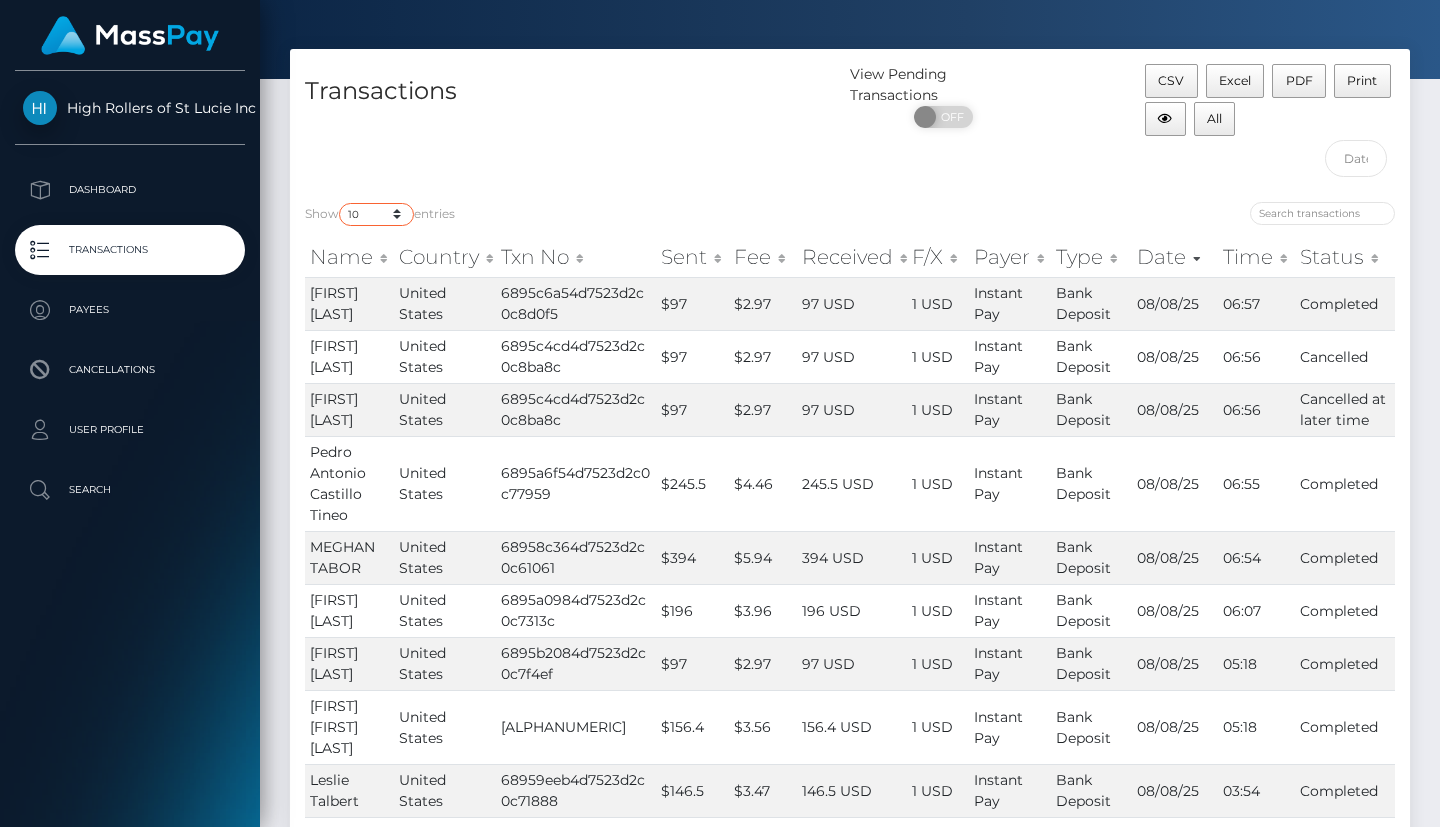 select on "3500" 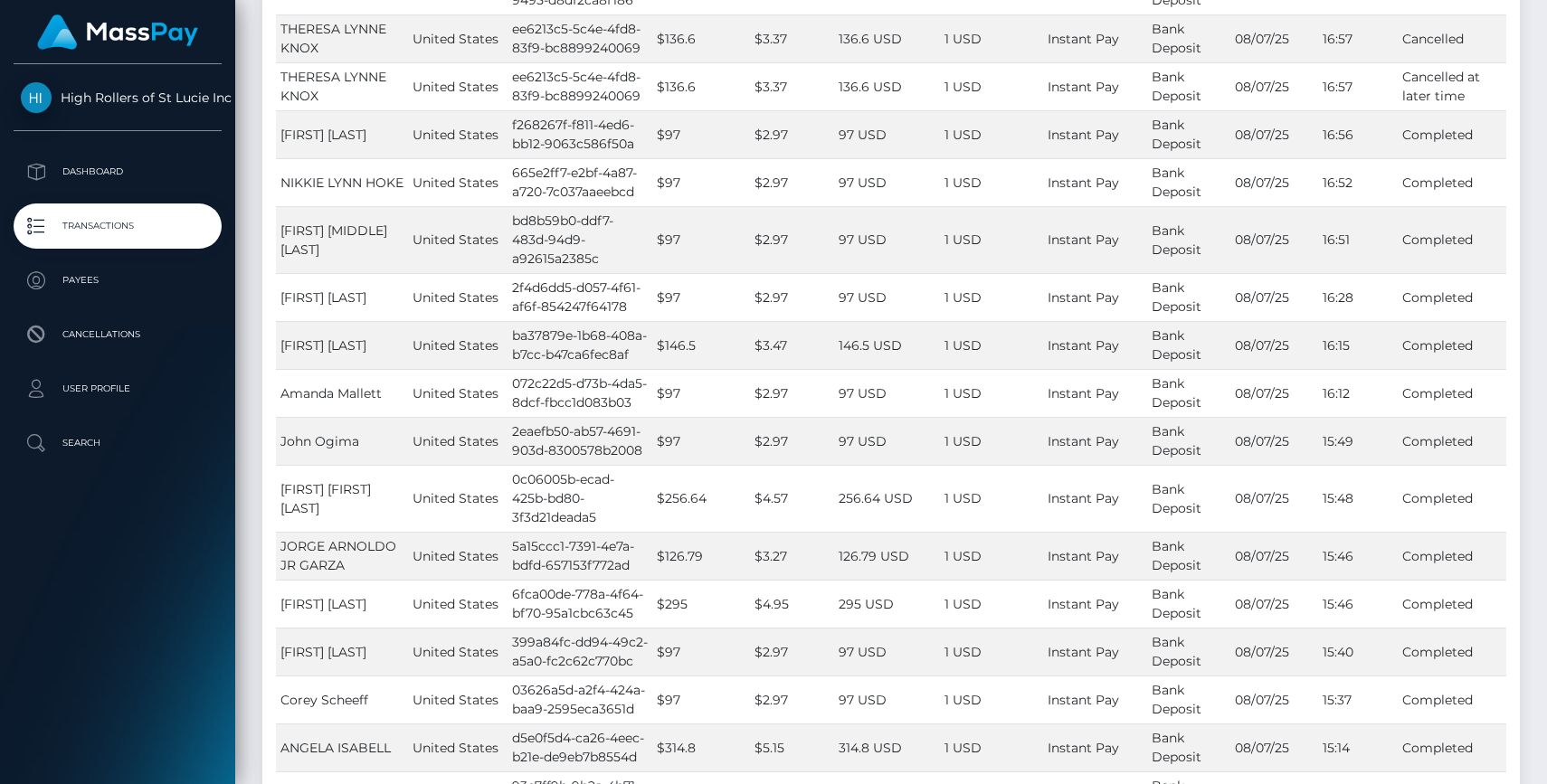 scroll, scrollTop: 2664, scrollLeft: 0, axis: vertical 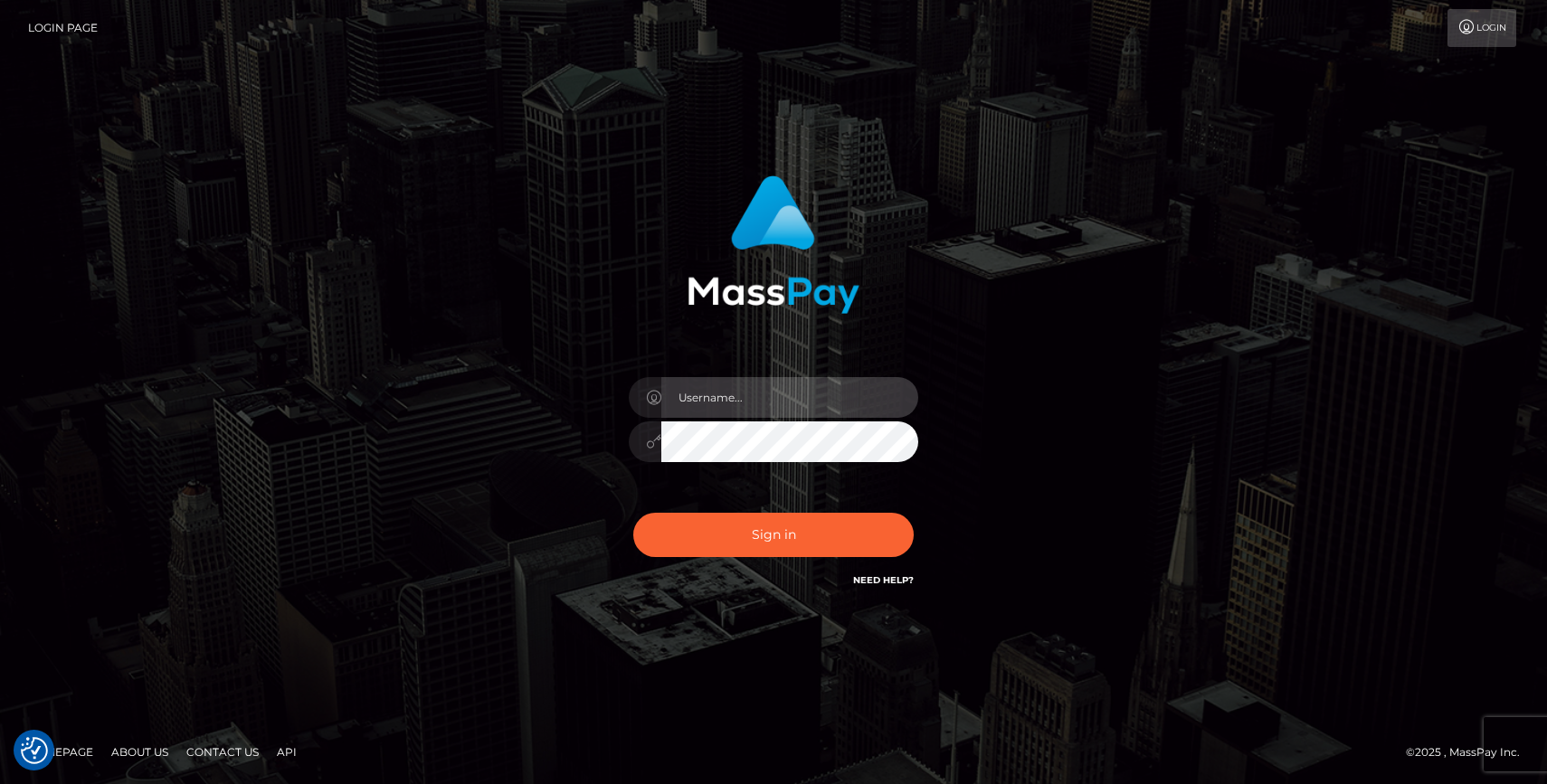 type on "dragon.rush" 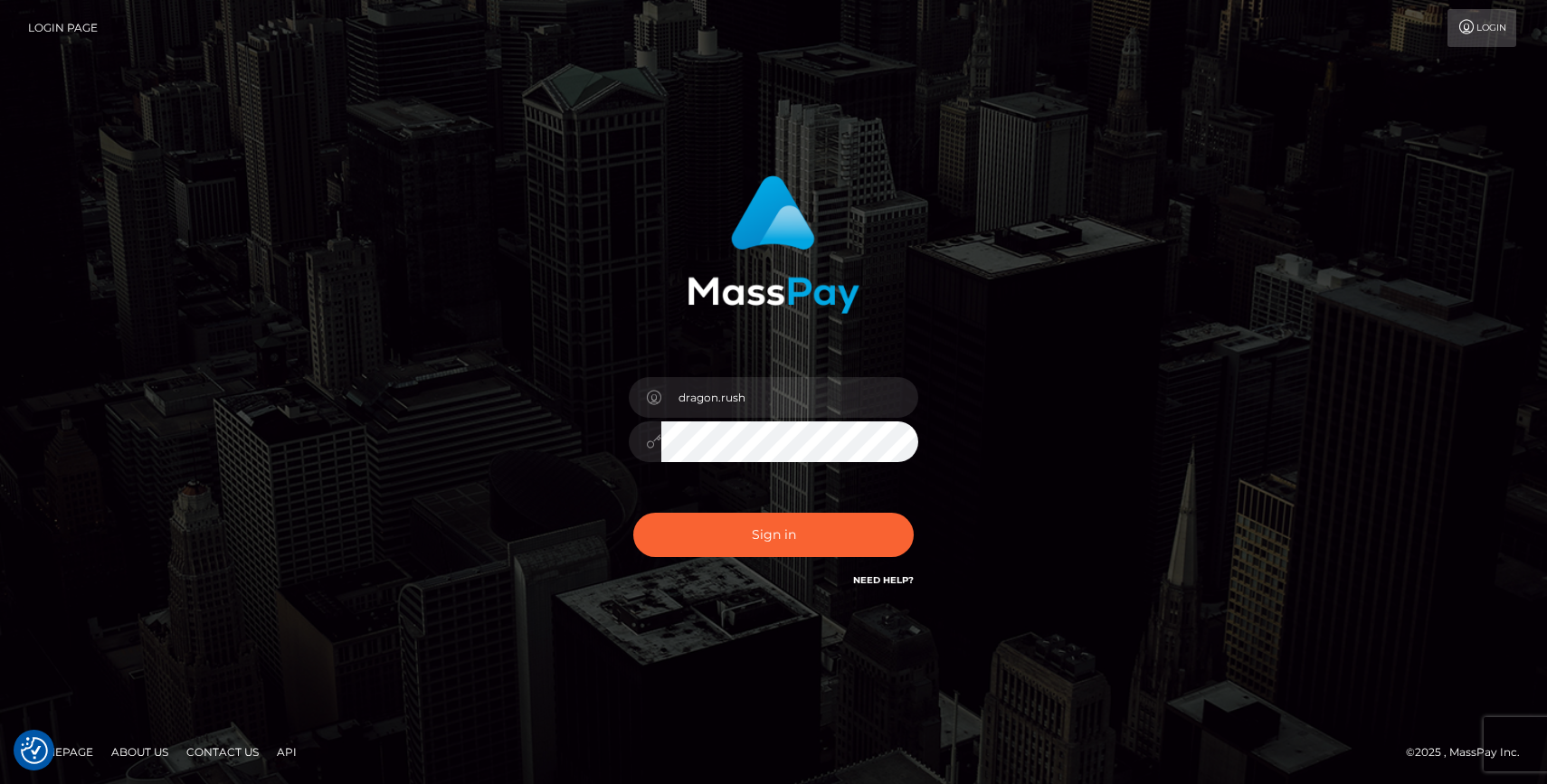 click on "Sign in
Need
Help?" at bounding box center (774, 542) 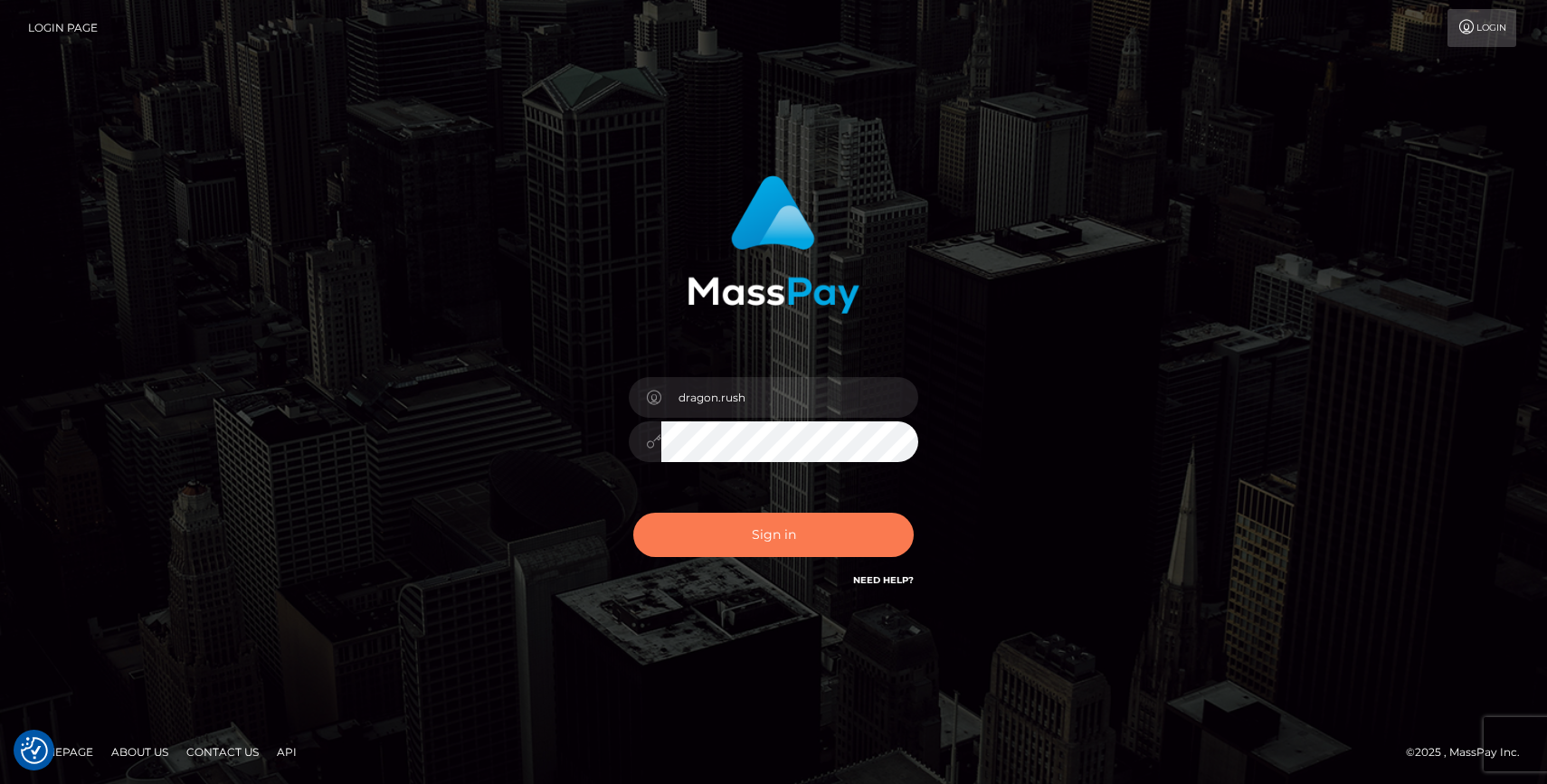 click on "Sign in" at bounding box center [774, 534] 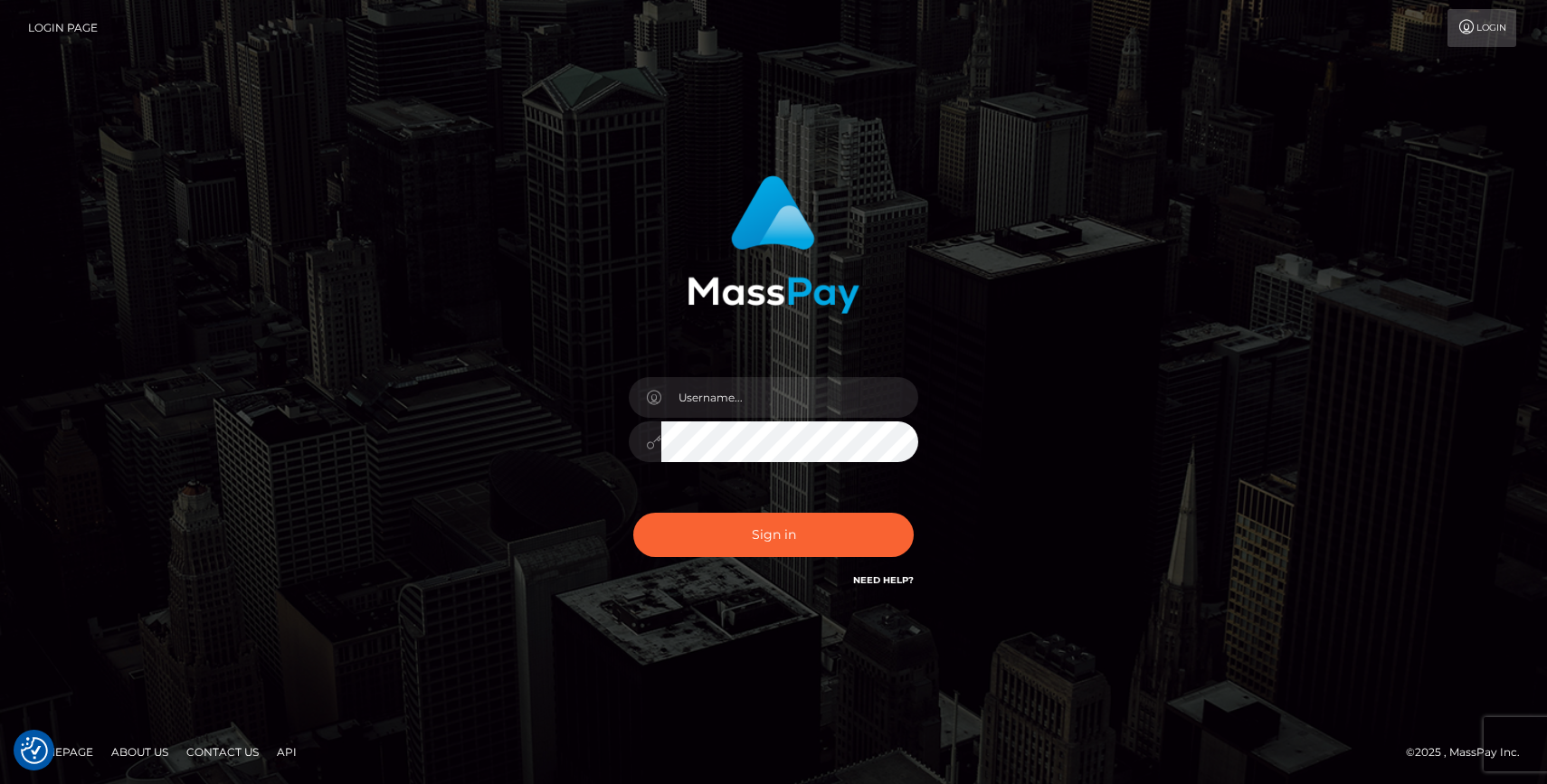 scroll, scrollTop: 0, scrollLeft: 0, axis: both 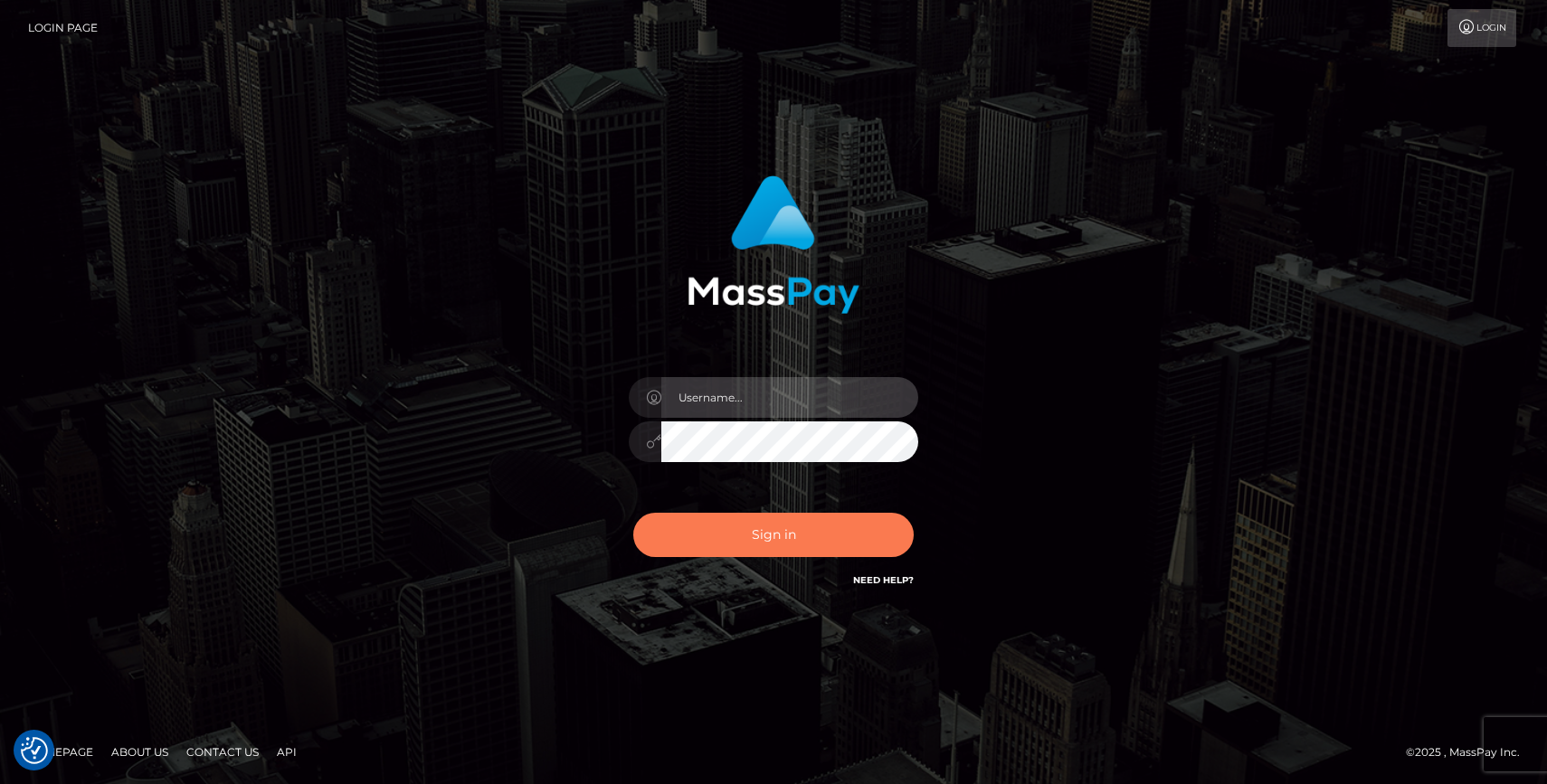 type on "dragon.rush" 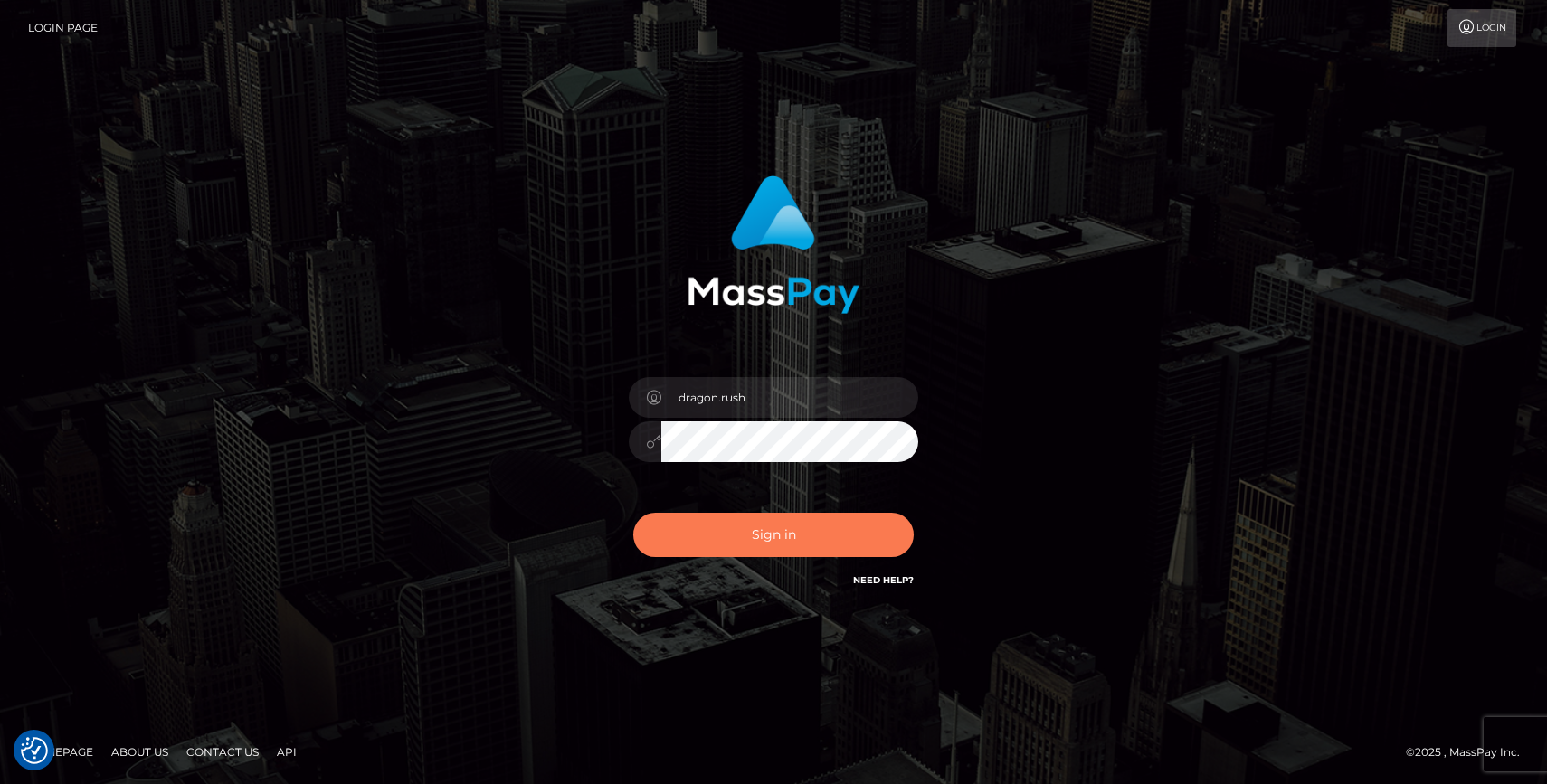 click on "Sign in" at bounding box center (774, 534) 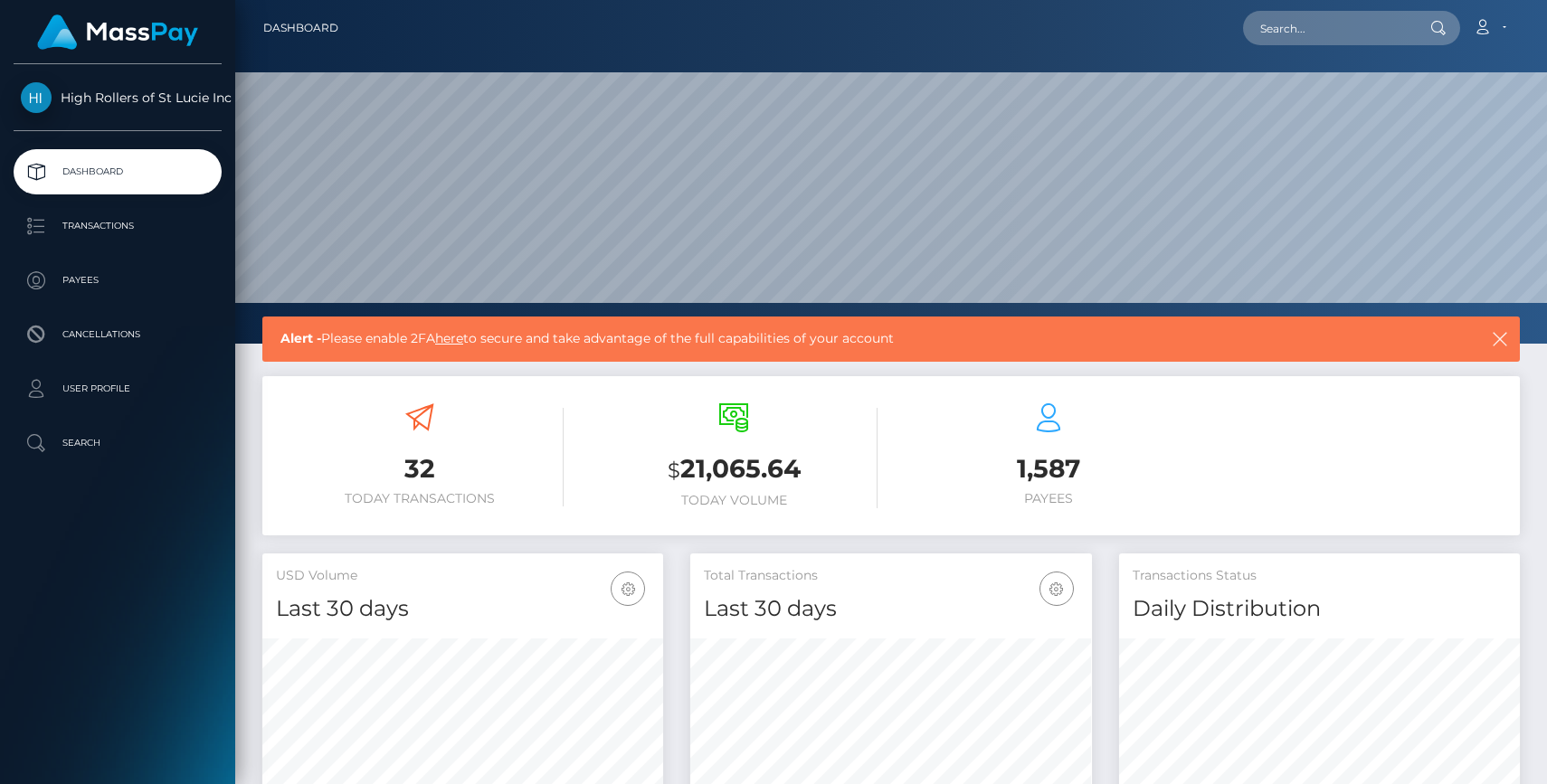 scroll, scrollTop: 0, scrollLeft: 0, axis: both 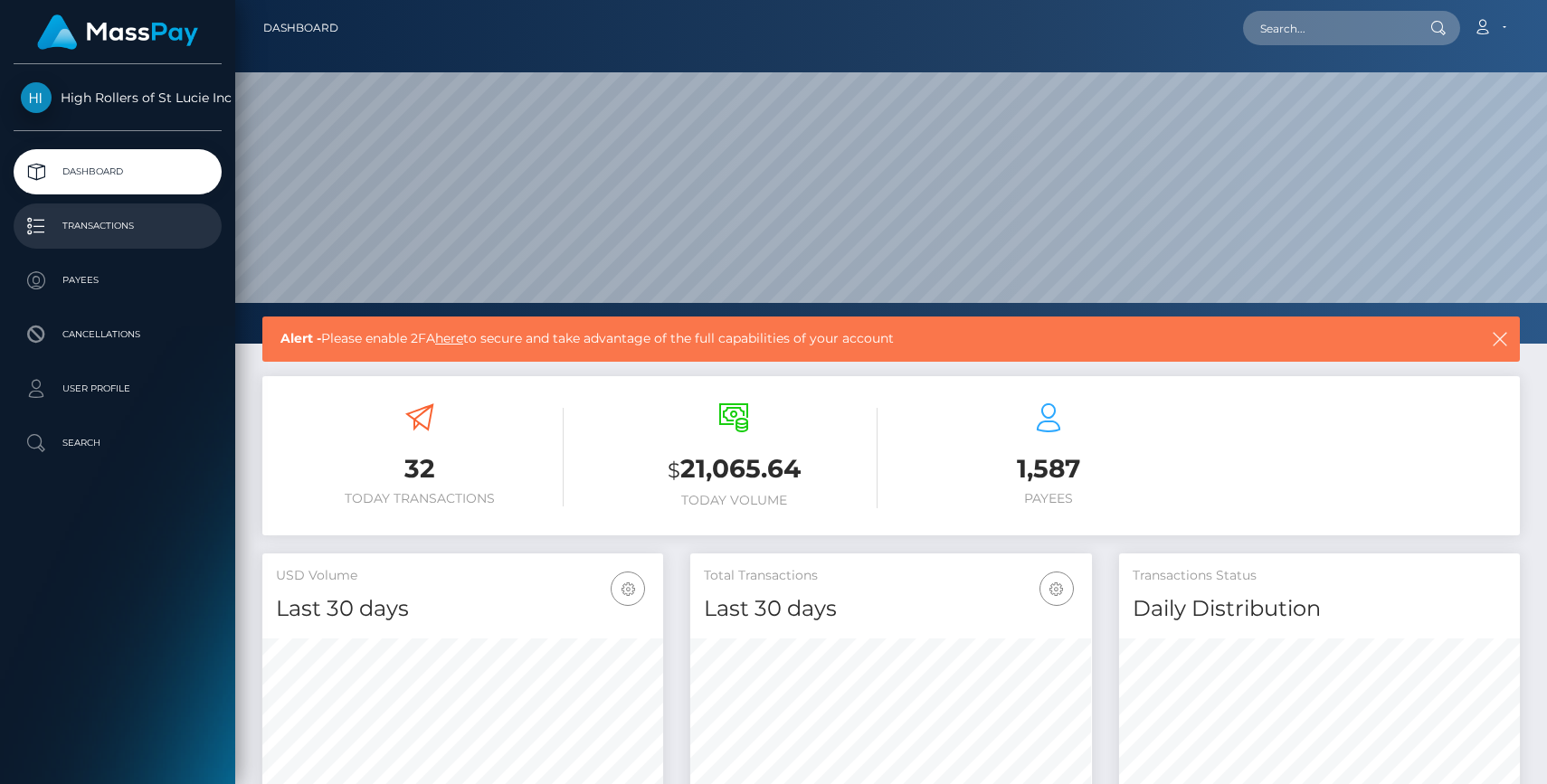 click on "Transactions" at bounding box center [118, 226] 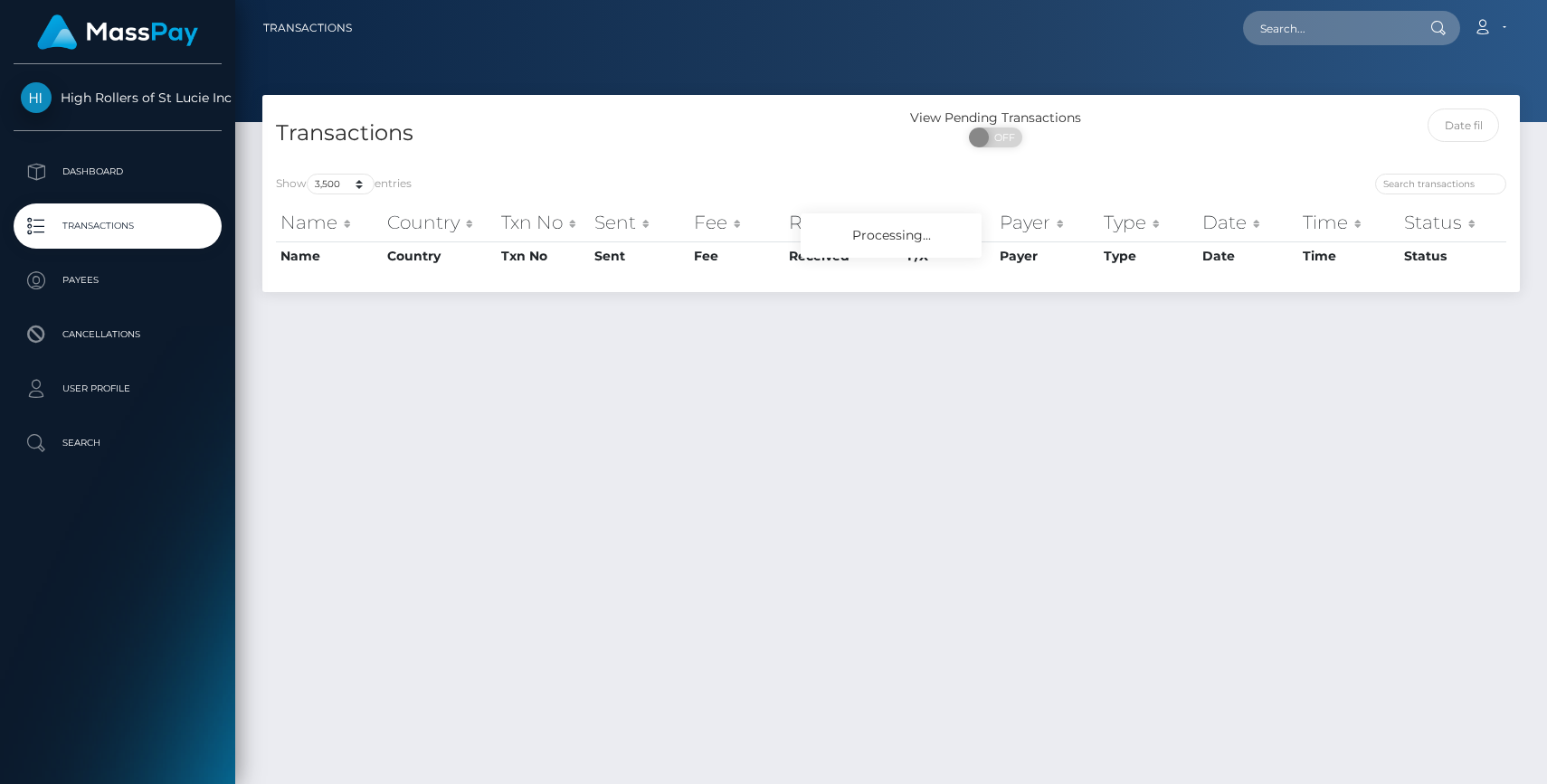 select on "3500" 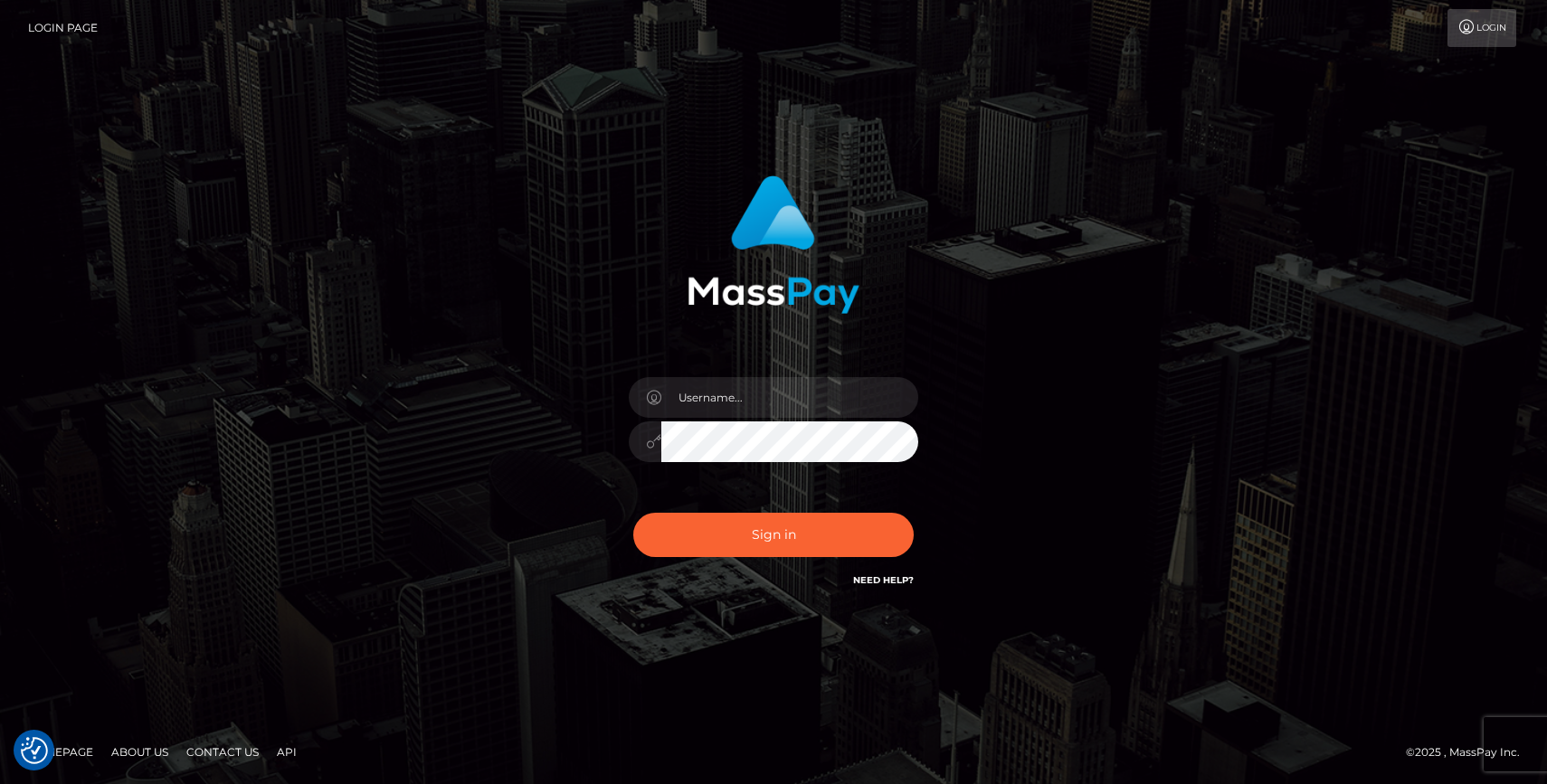 scroll, scrollTop: 0, scrollLeft: 0, axis: both 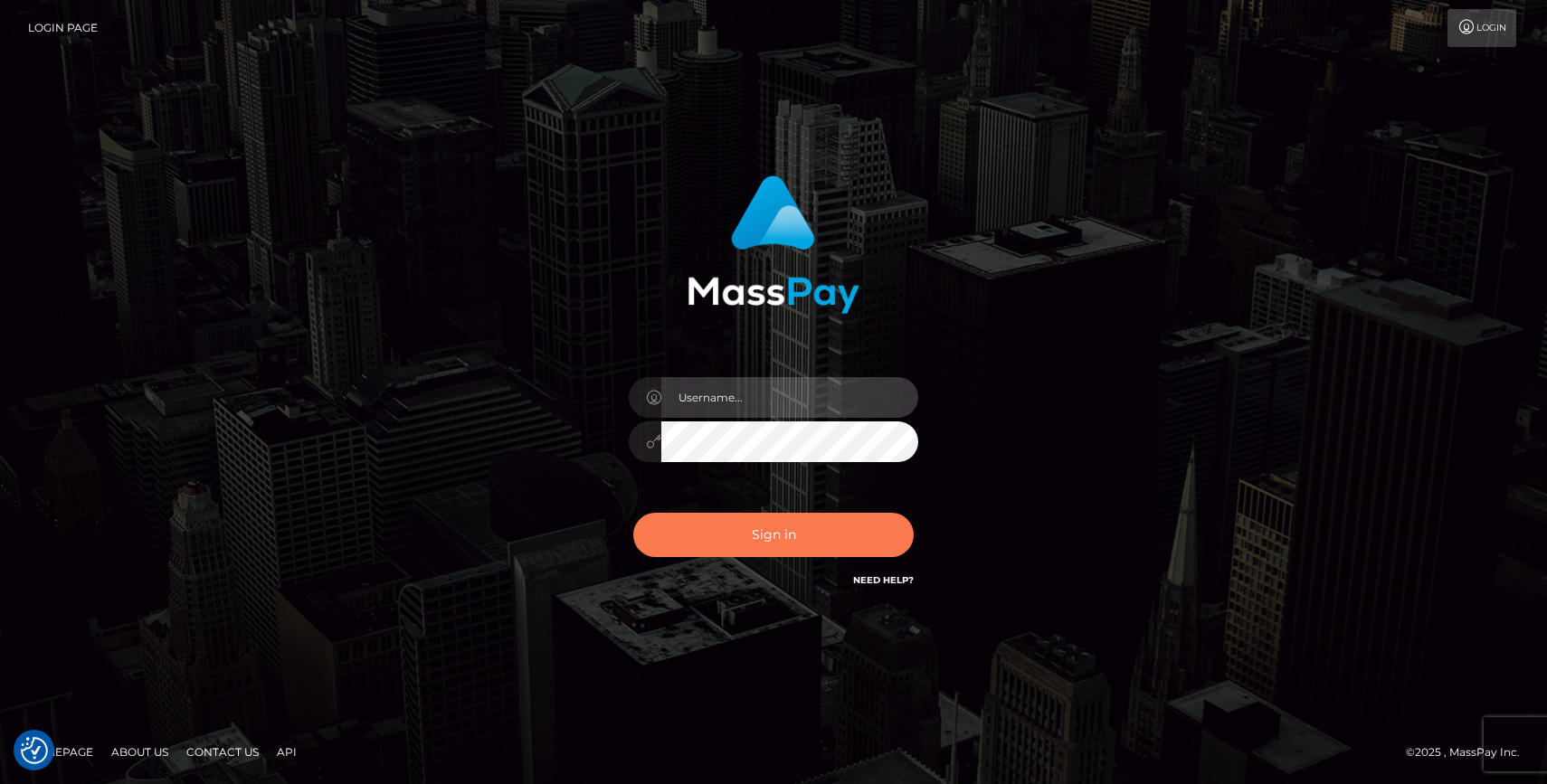 type on "dragon.rush" 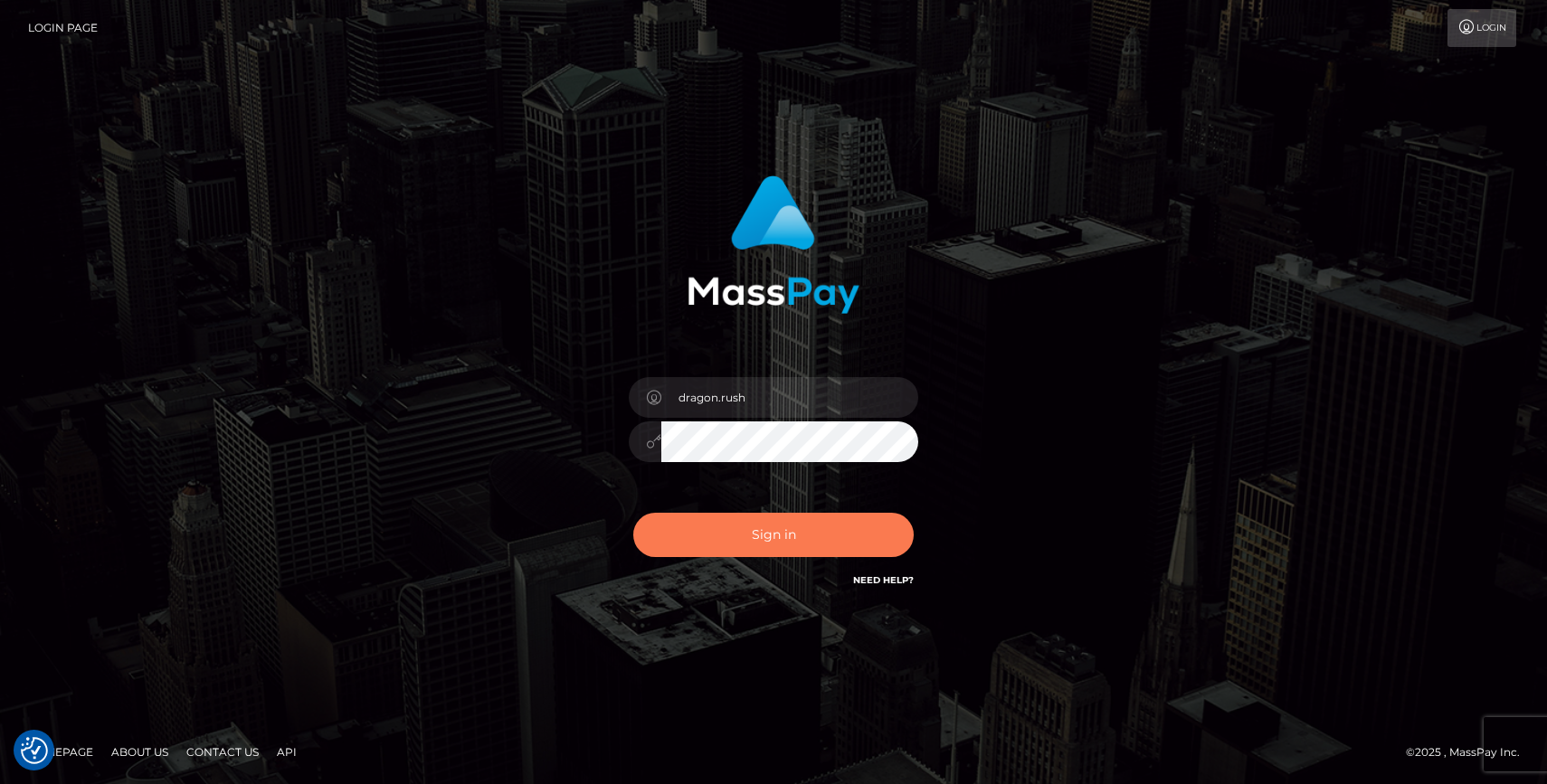 click on "Sign in" at bounding box center (774, 534) 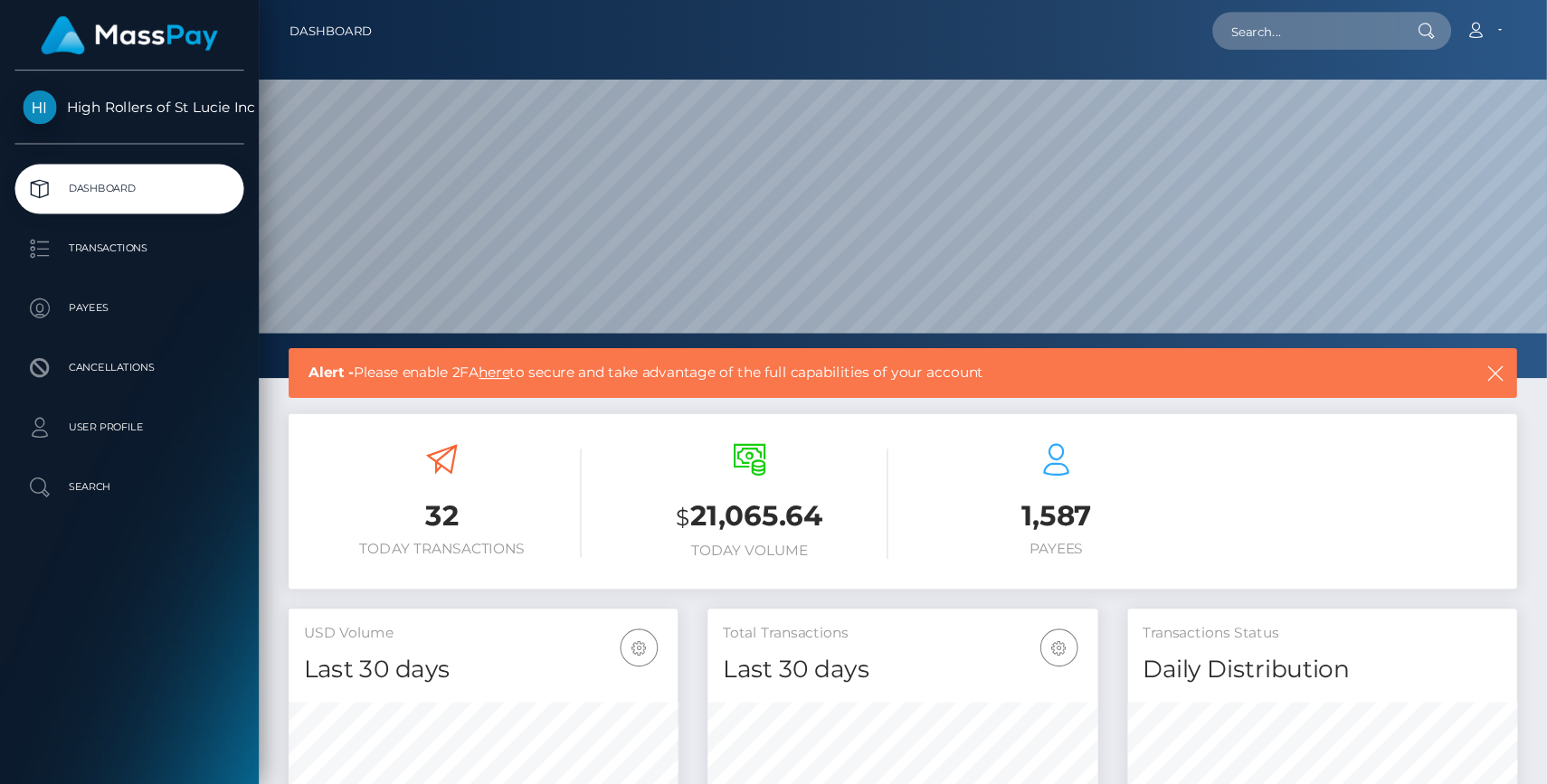 scroll, scrollTop: 0, scrollLeft: 0, axis: both 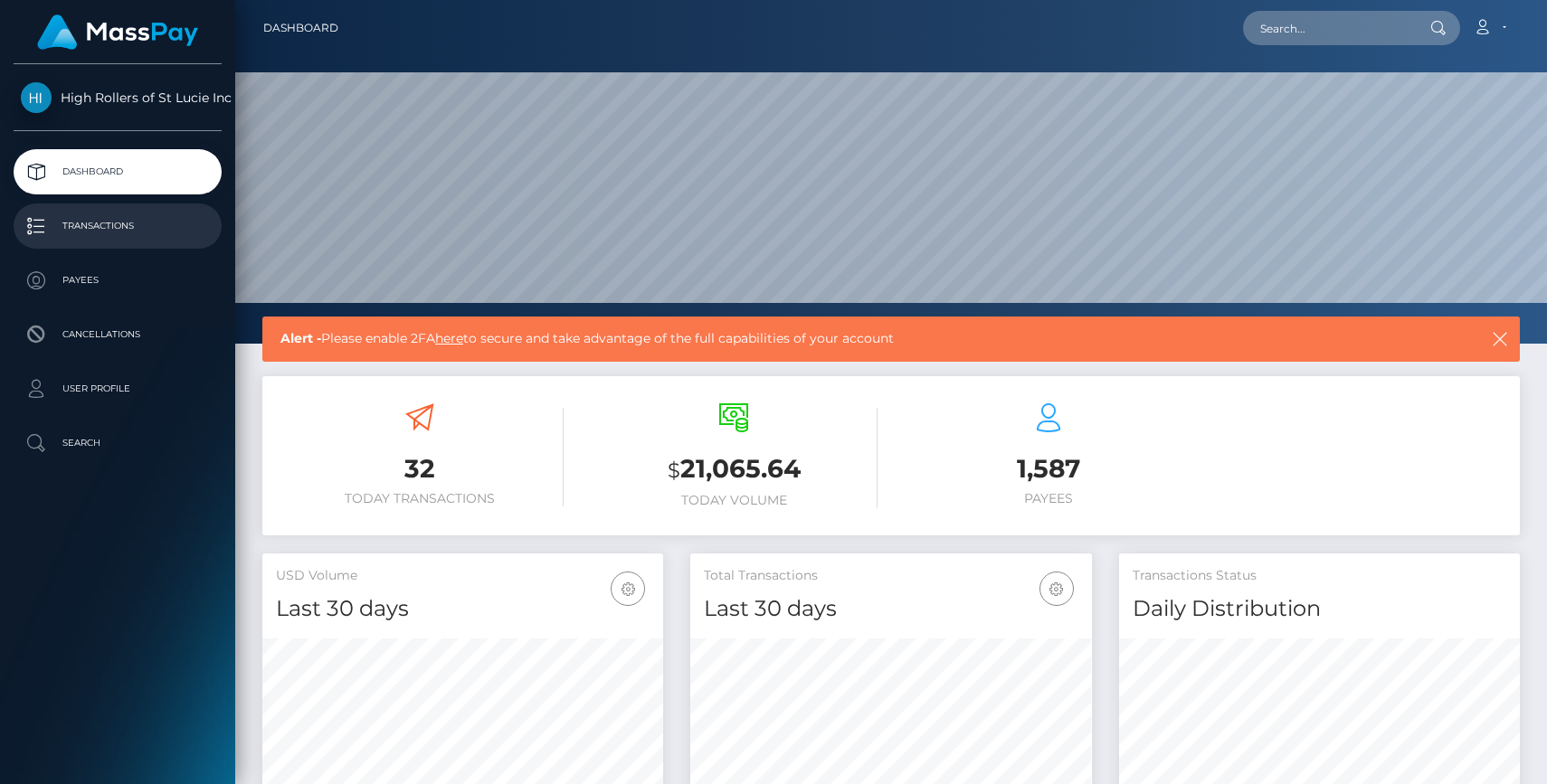 click on "Transactions" at bounding box center (118, 226) 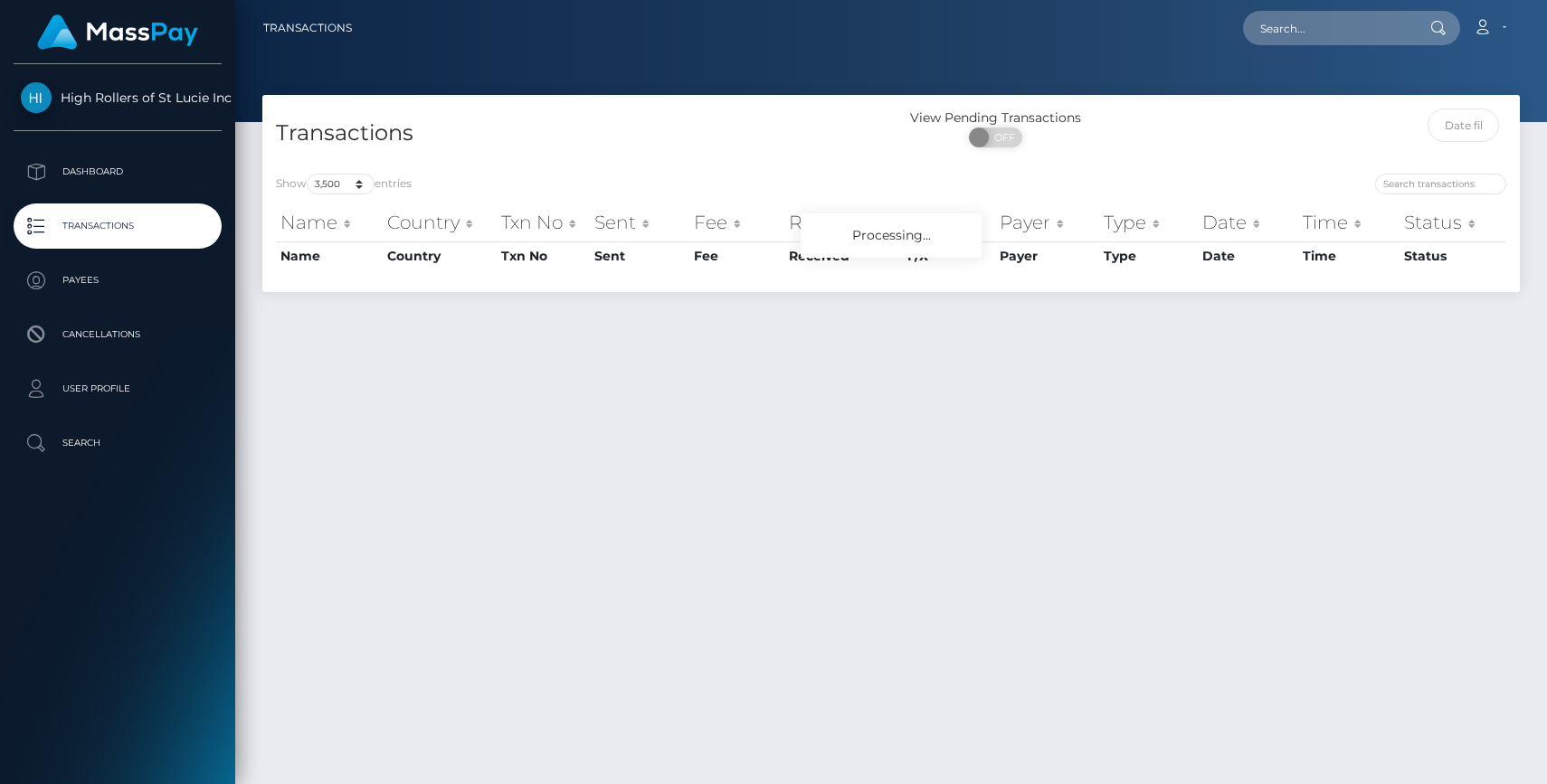 select on "3500" 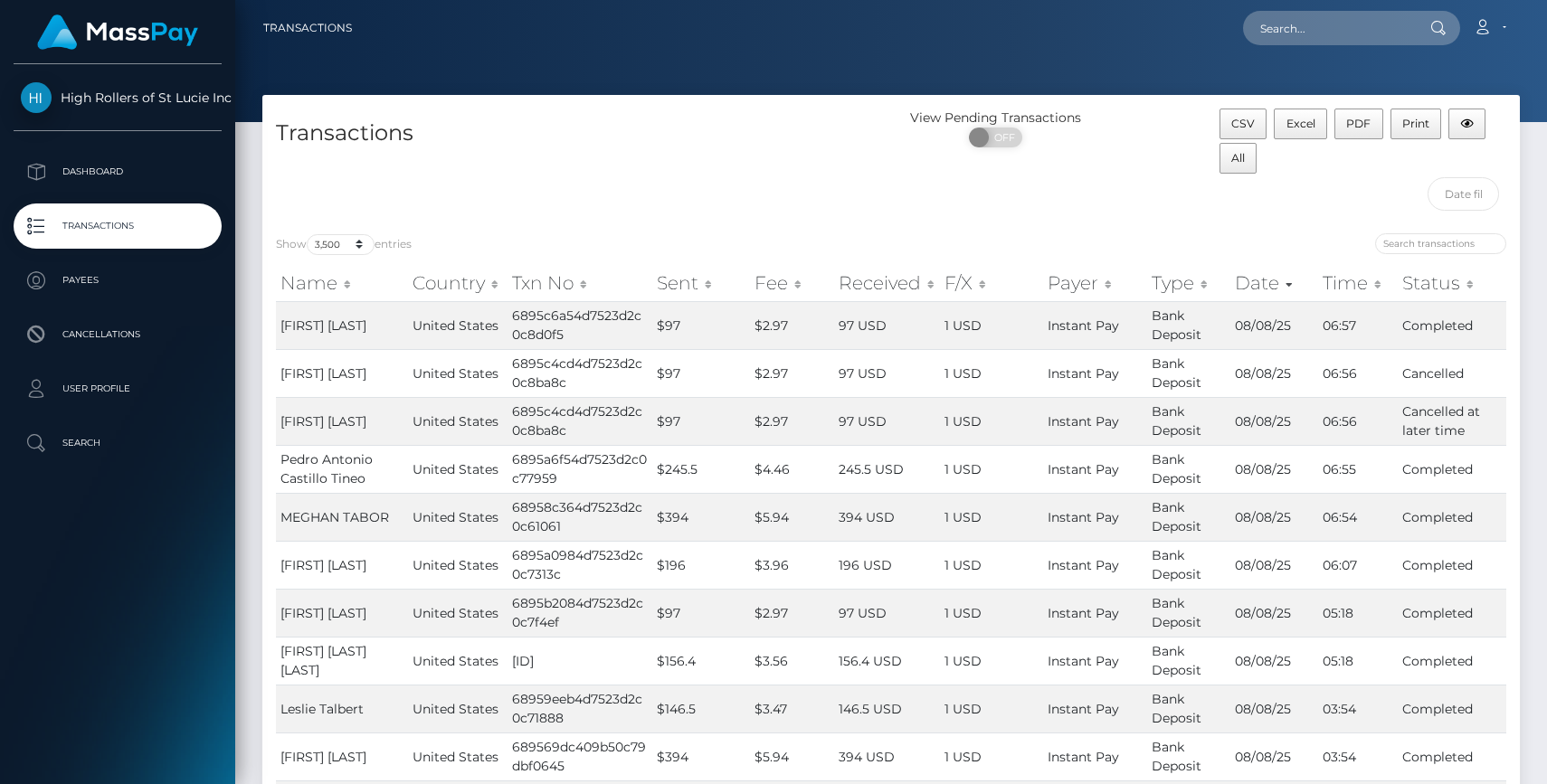 scroll, scrollTop: 0, scrollLeft: 0, axis: both 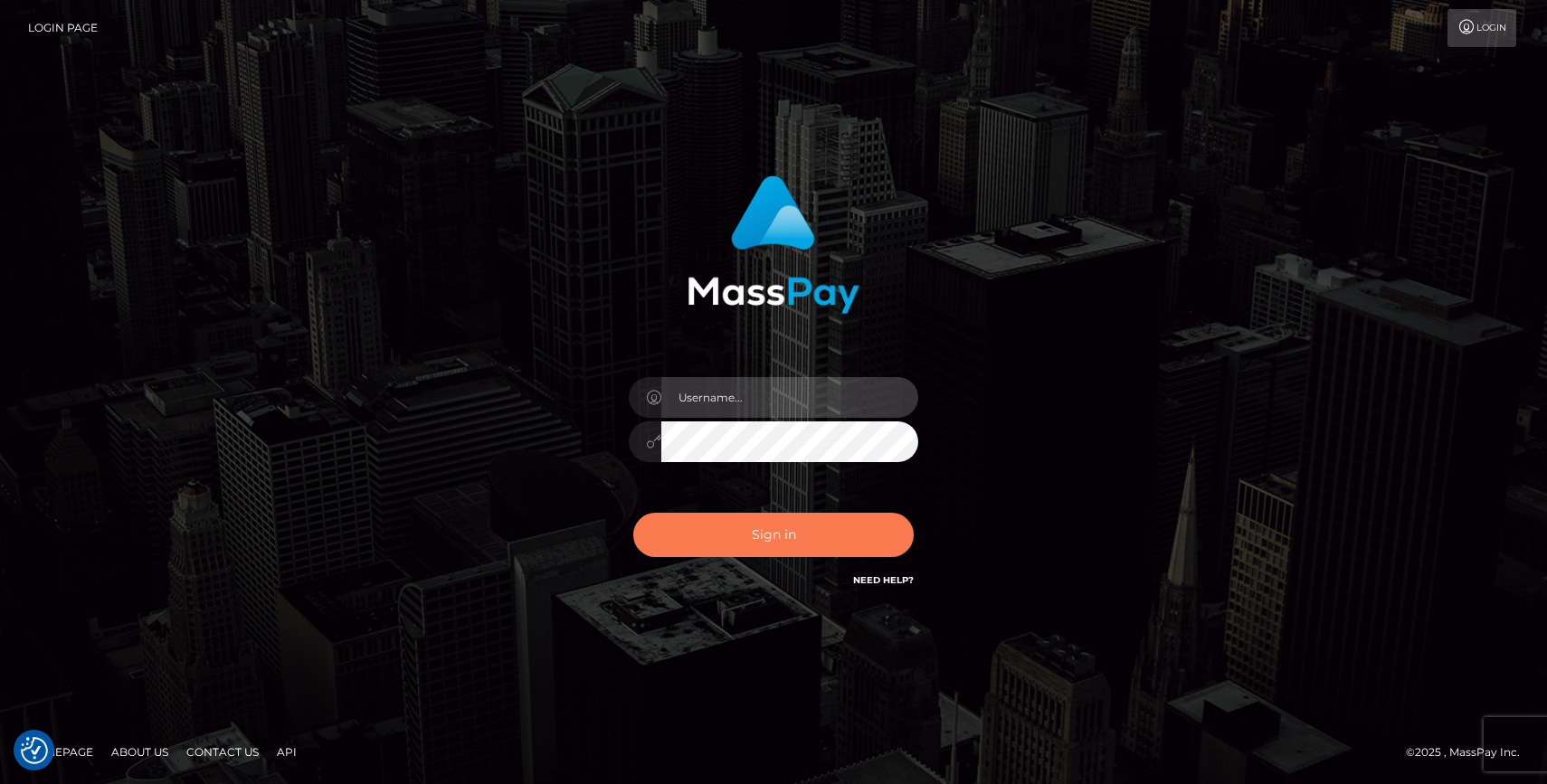 type on "dragon.rush" 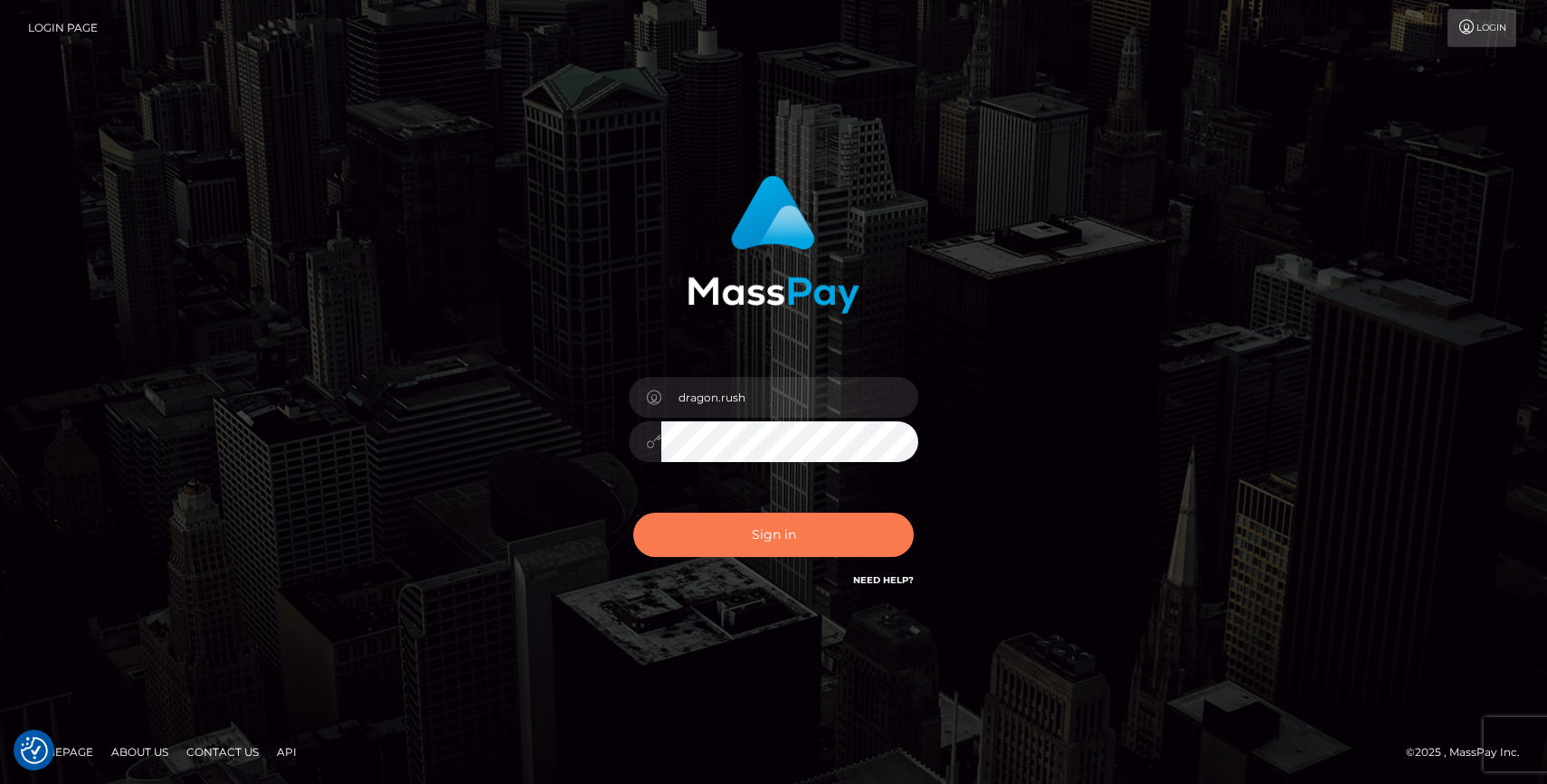 click on "Sign in" at bounding box center (774, 534) 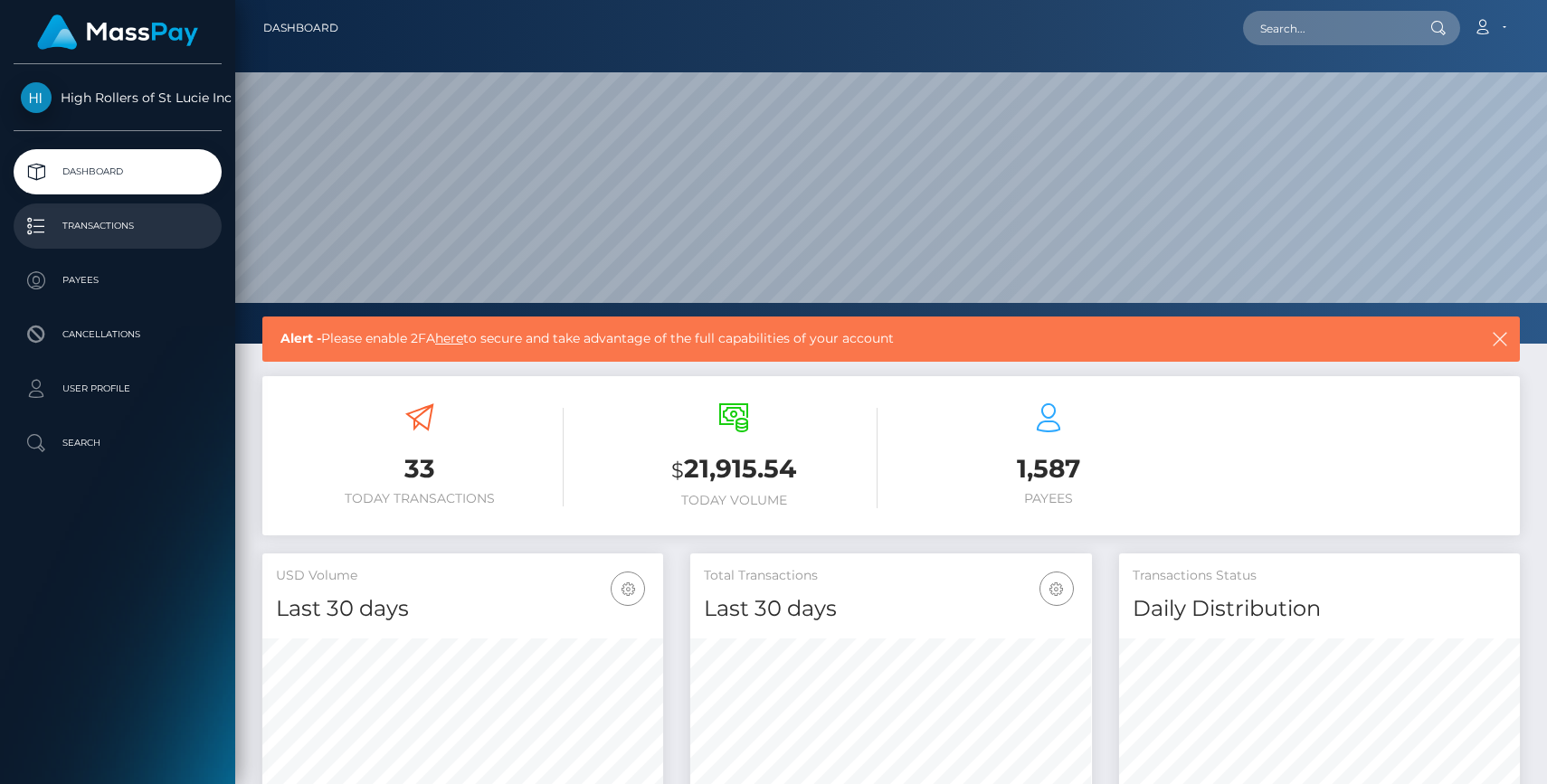 scroll, scrollTop: 0, scrollLeft: 0, axis: both 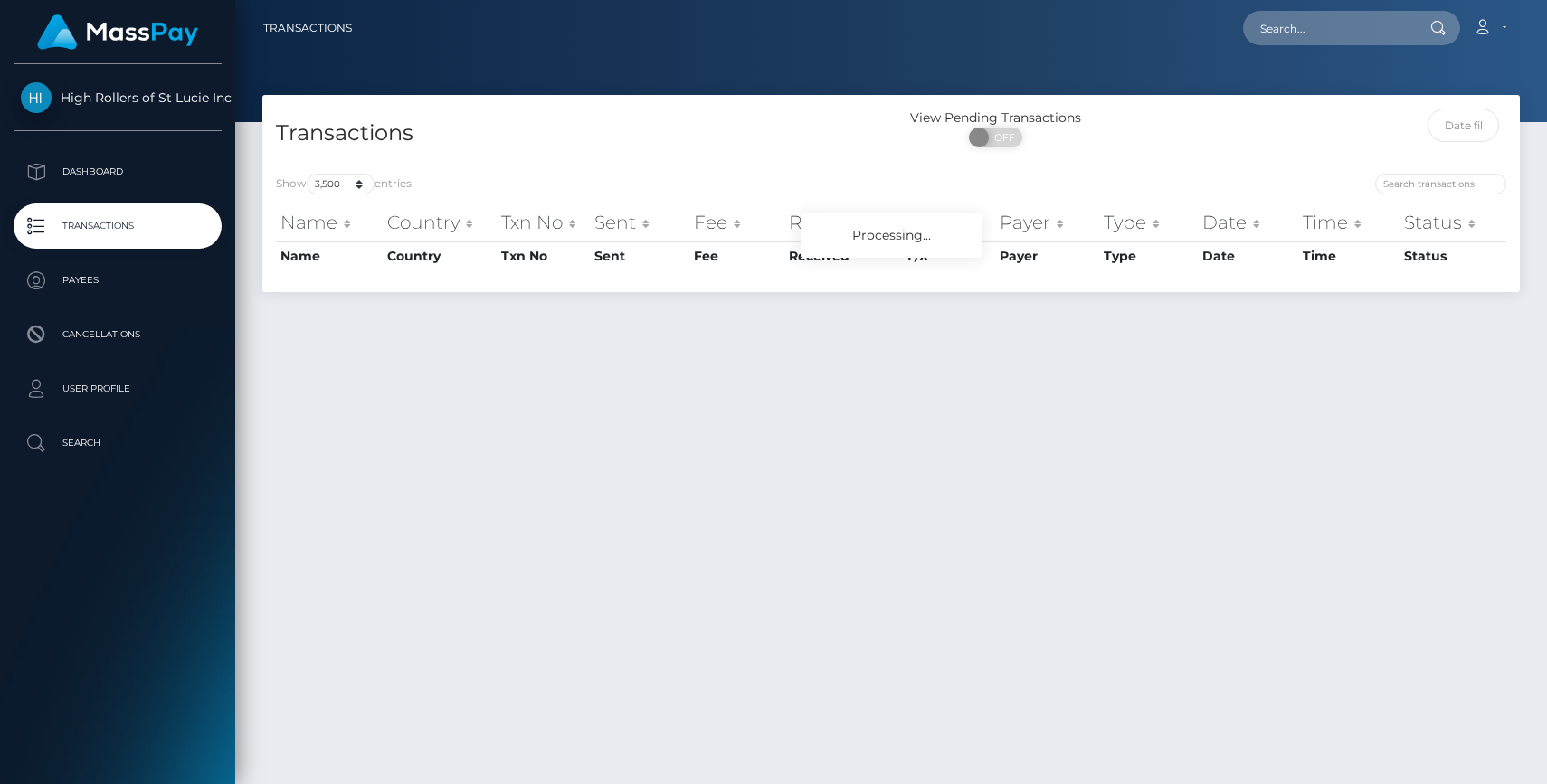 select on "3500" 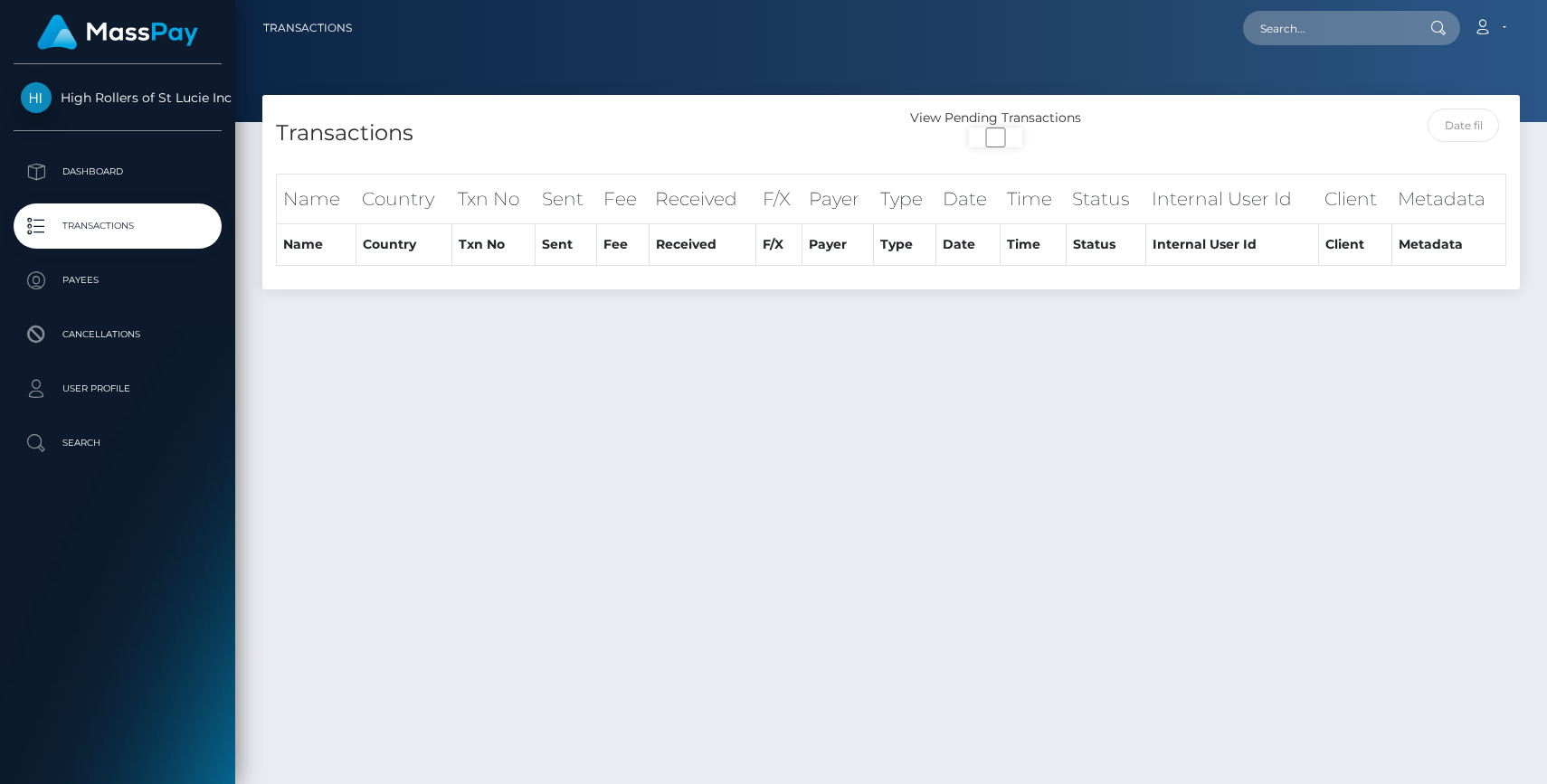 scroll, scrollTop: 0, scrollLeft: 0, axis: both 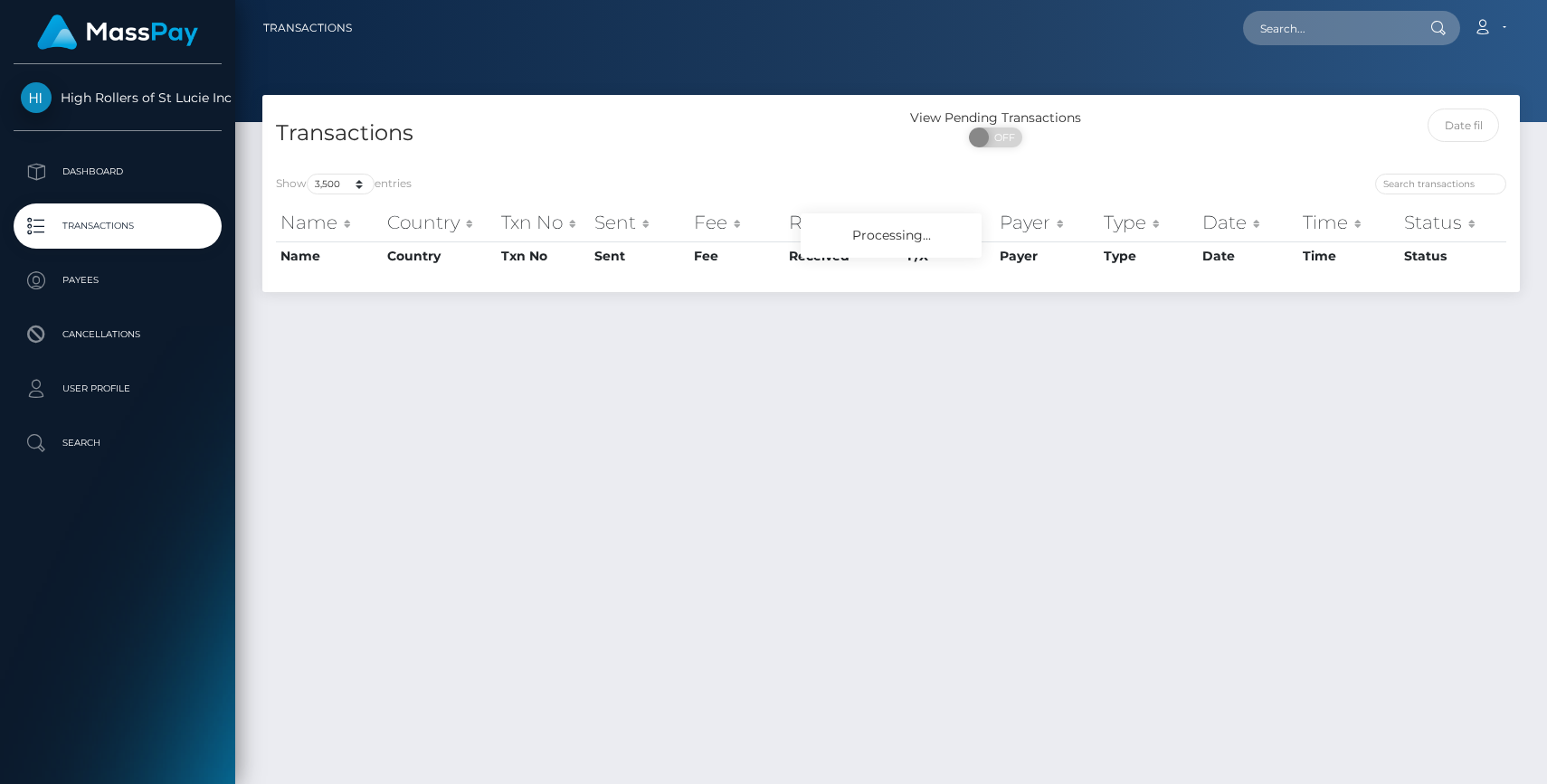 select on "3500" 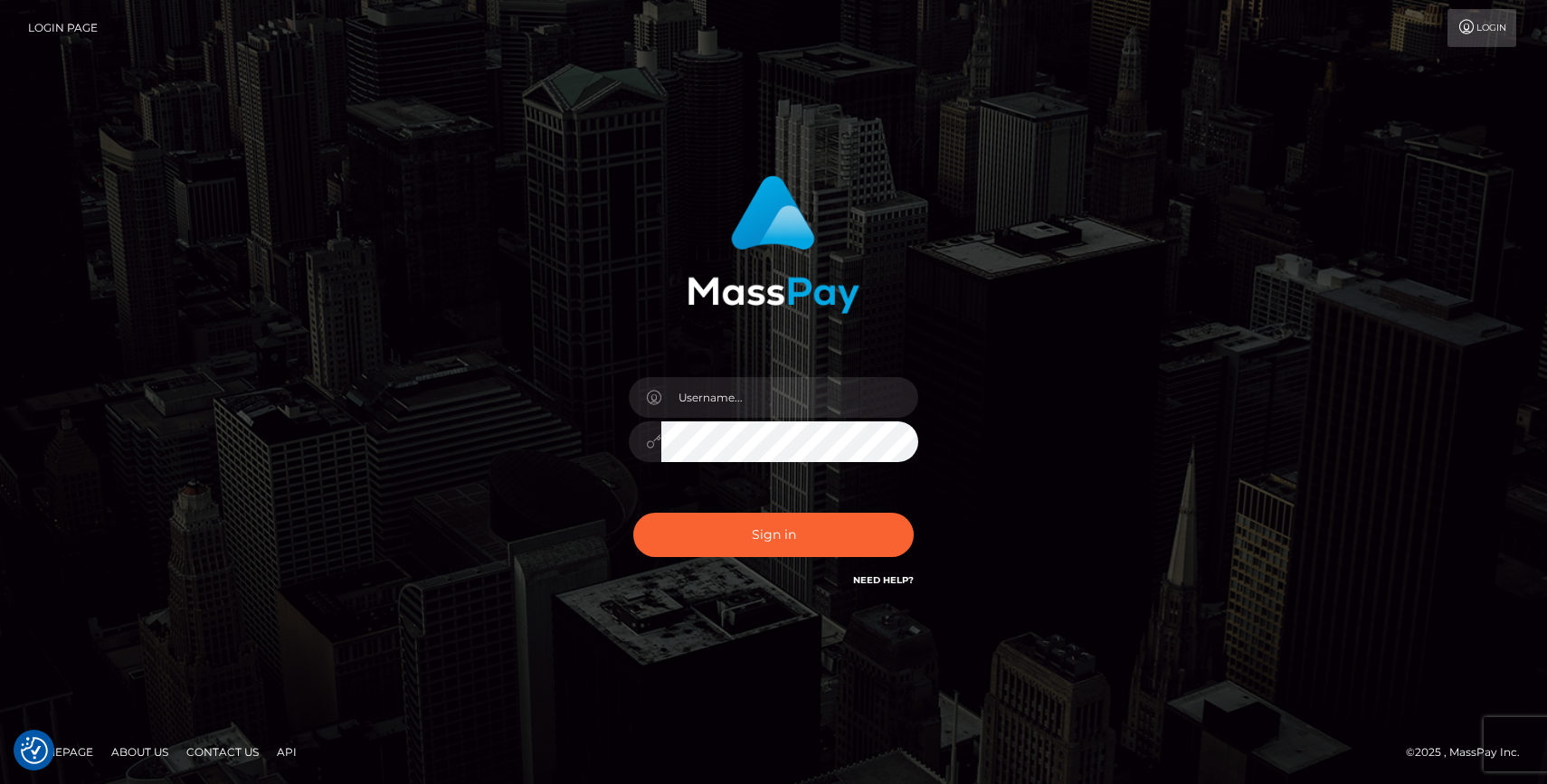 scroll, scrollTop: 0, scrollLeft: 0, axis: both 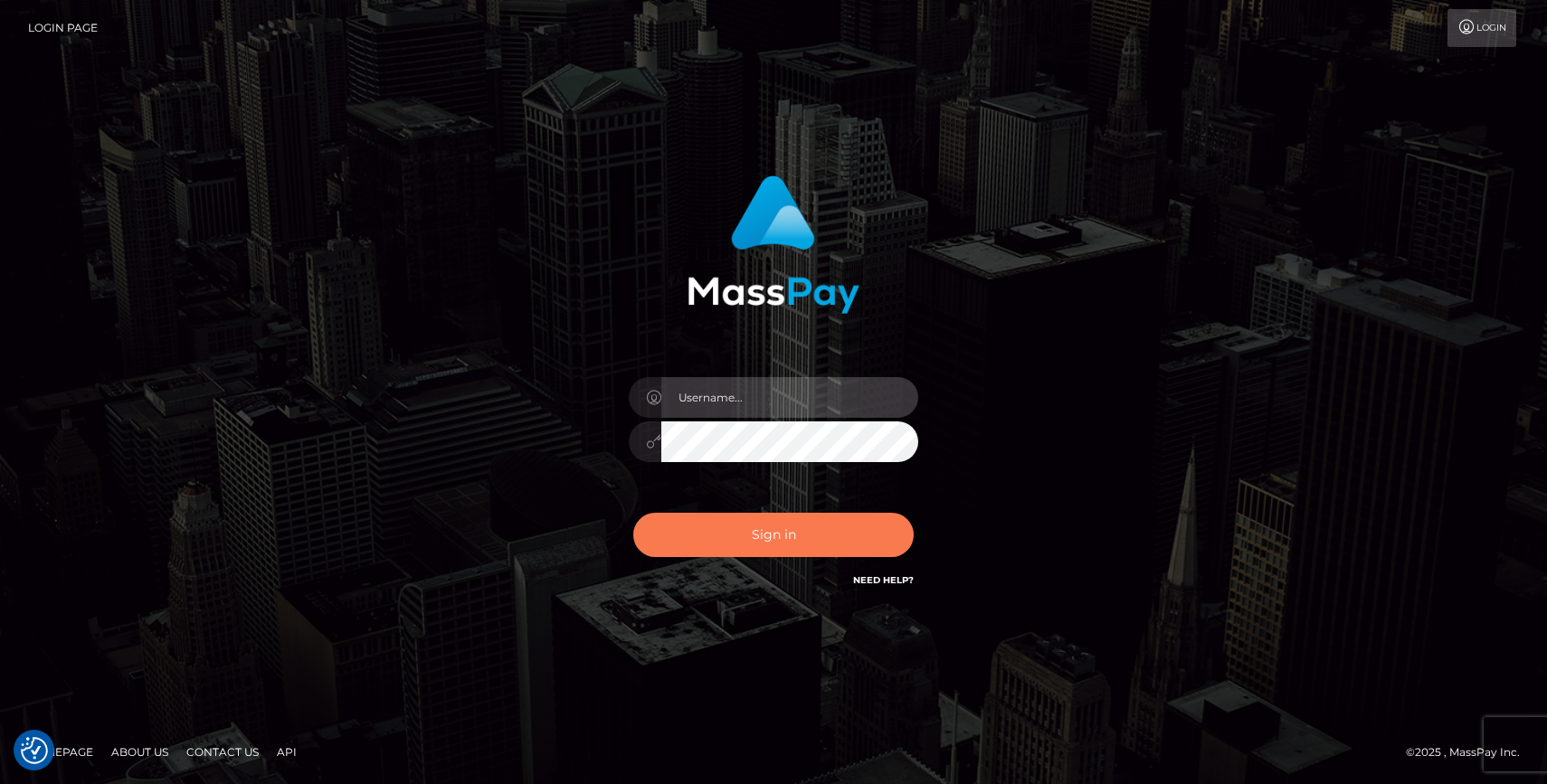 type on "dragon.rush" 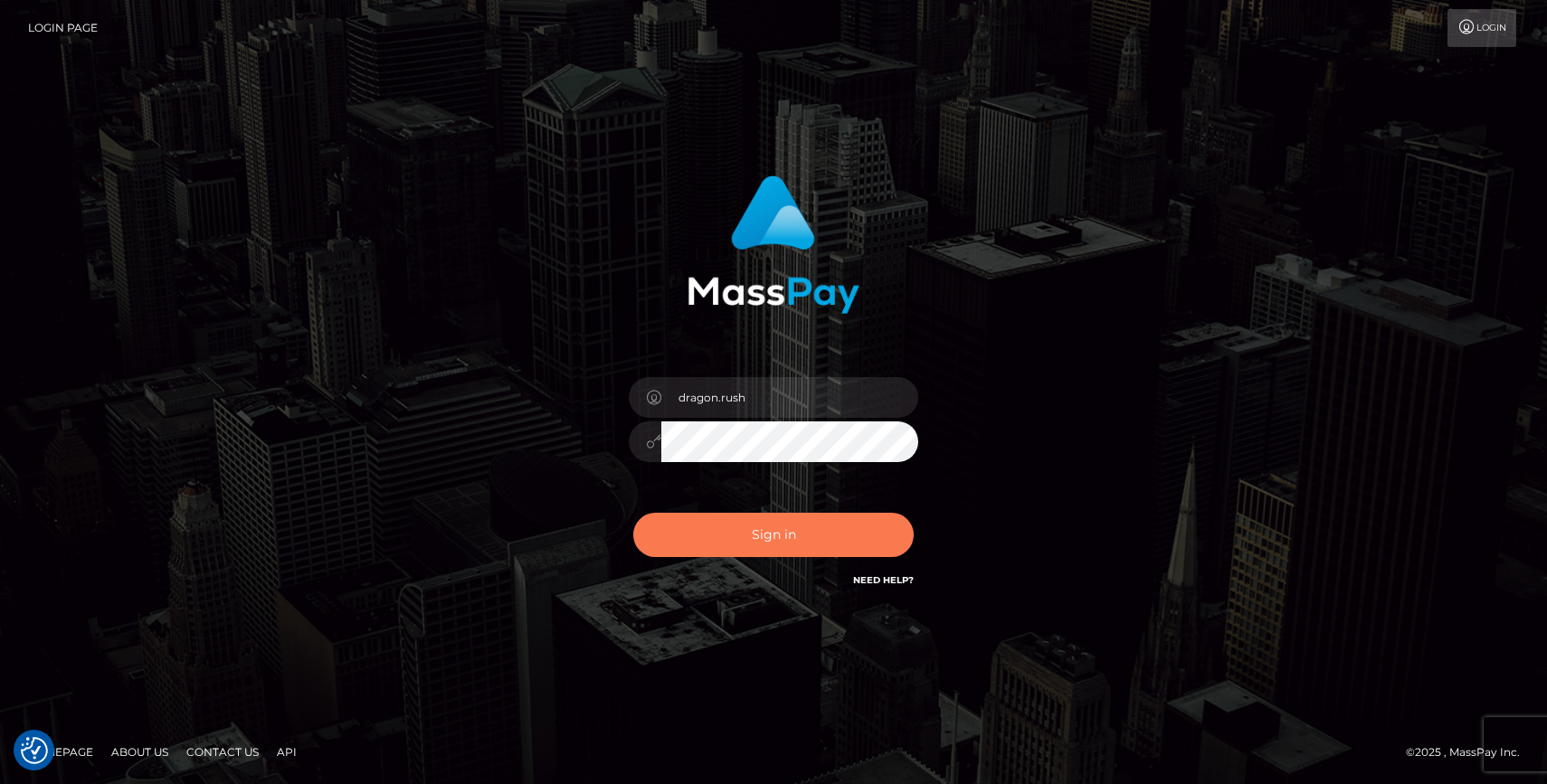 click on "Sign in" at bounding box center (774, 534) 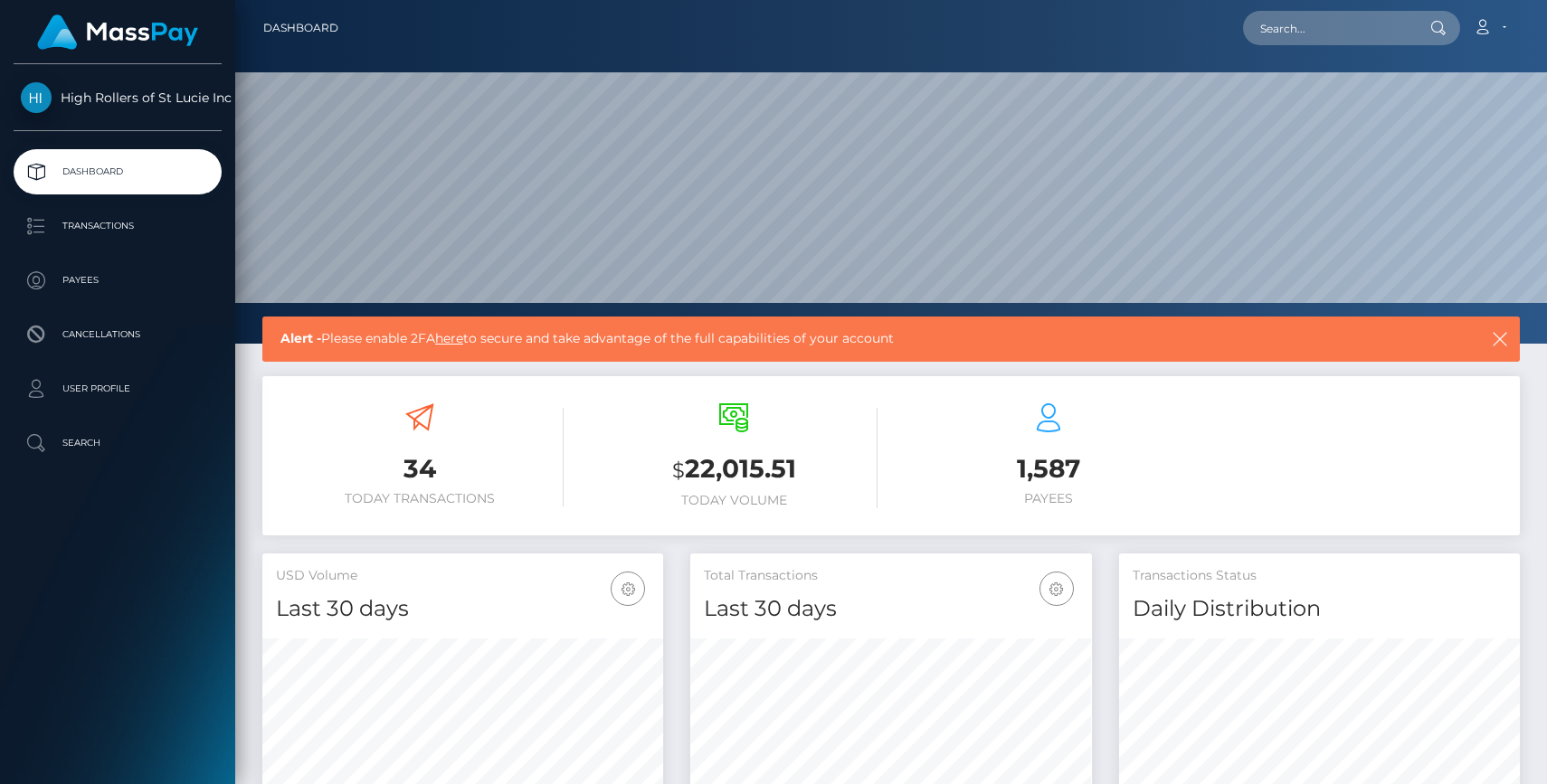 scroll, scrollTop: 0, scrollLeft: 0, axis: both 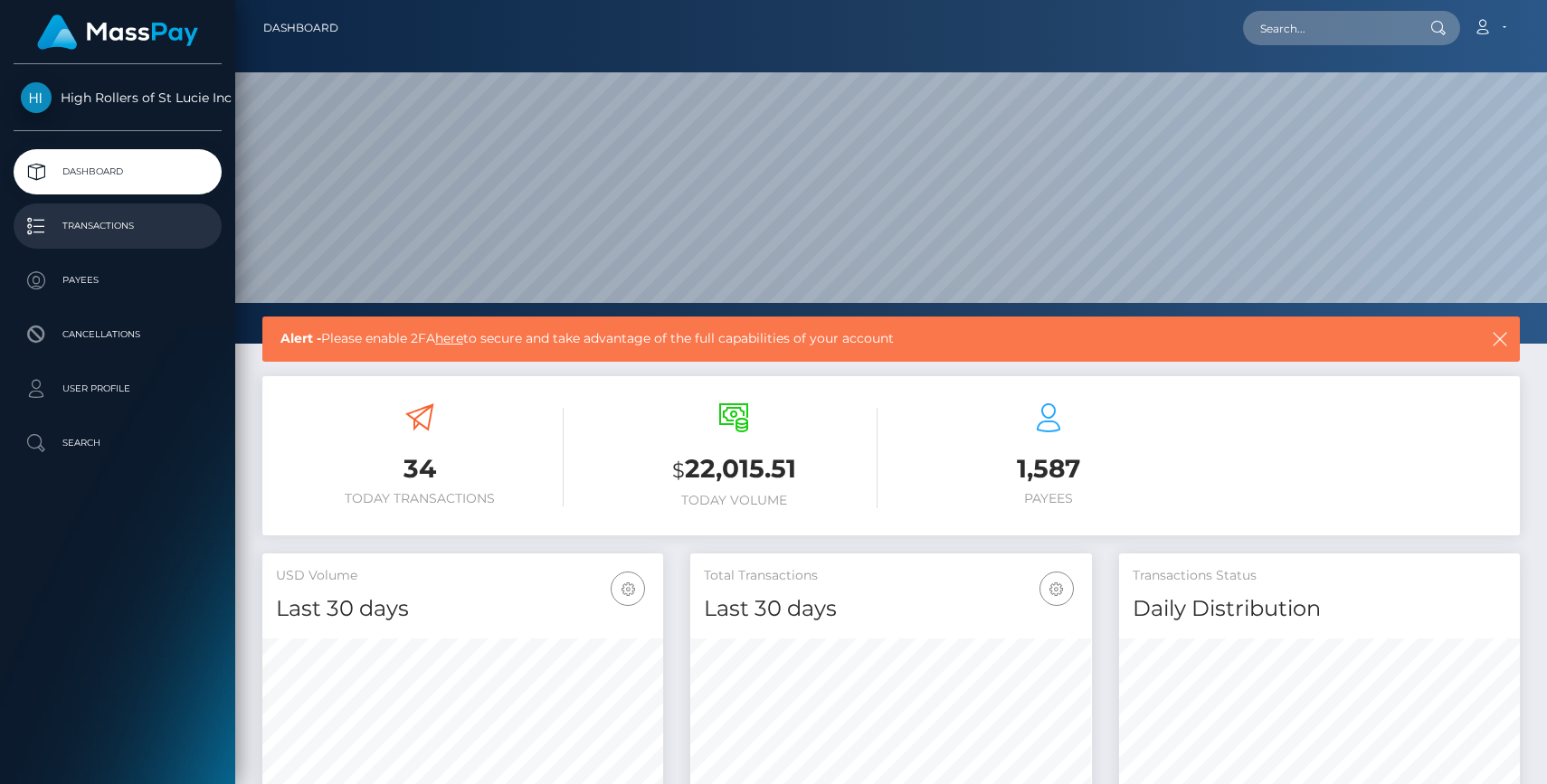 click on "Transactions" at bounding box center (118, 226) 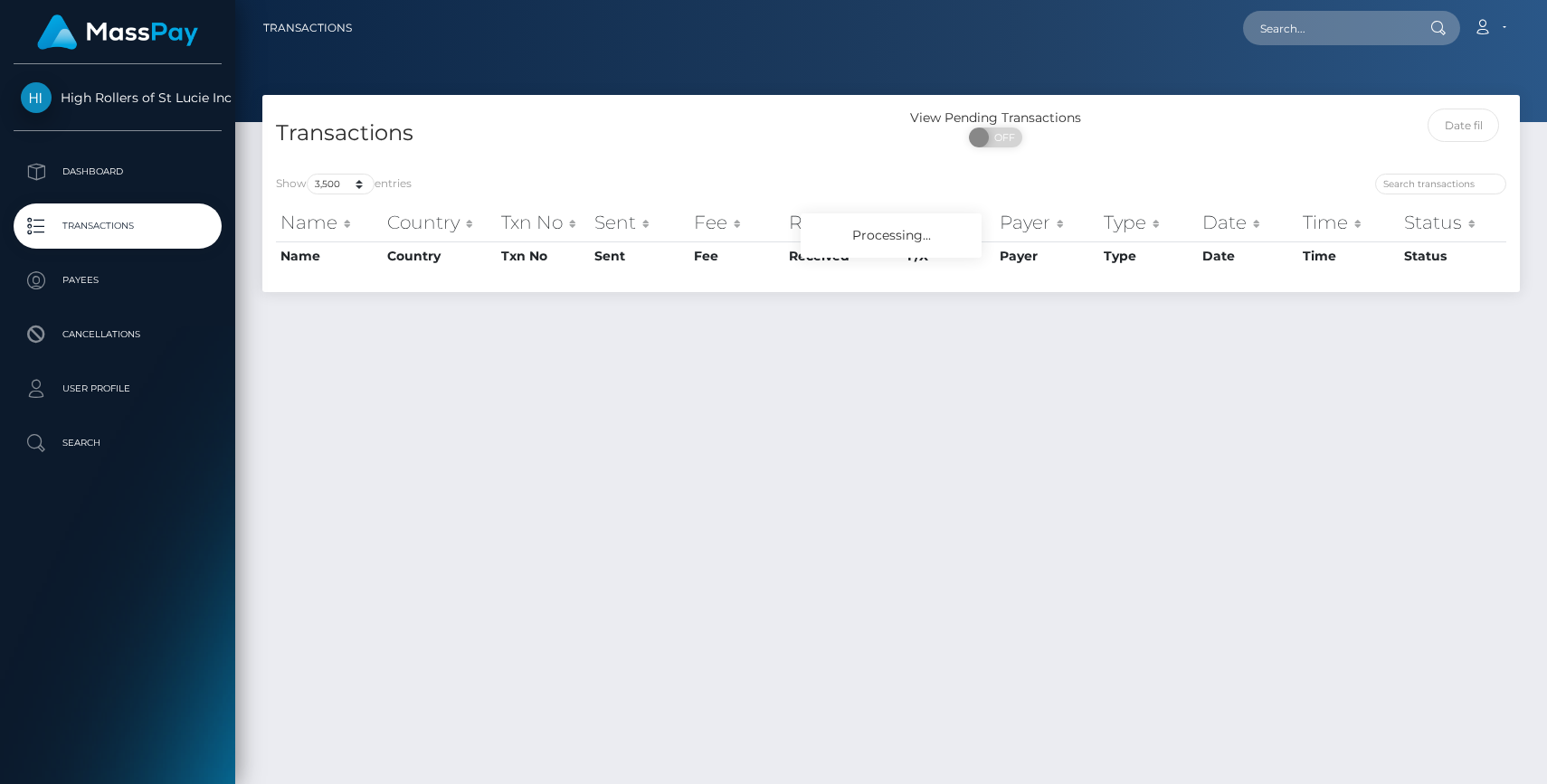 select on "3500" 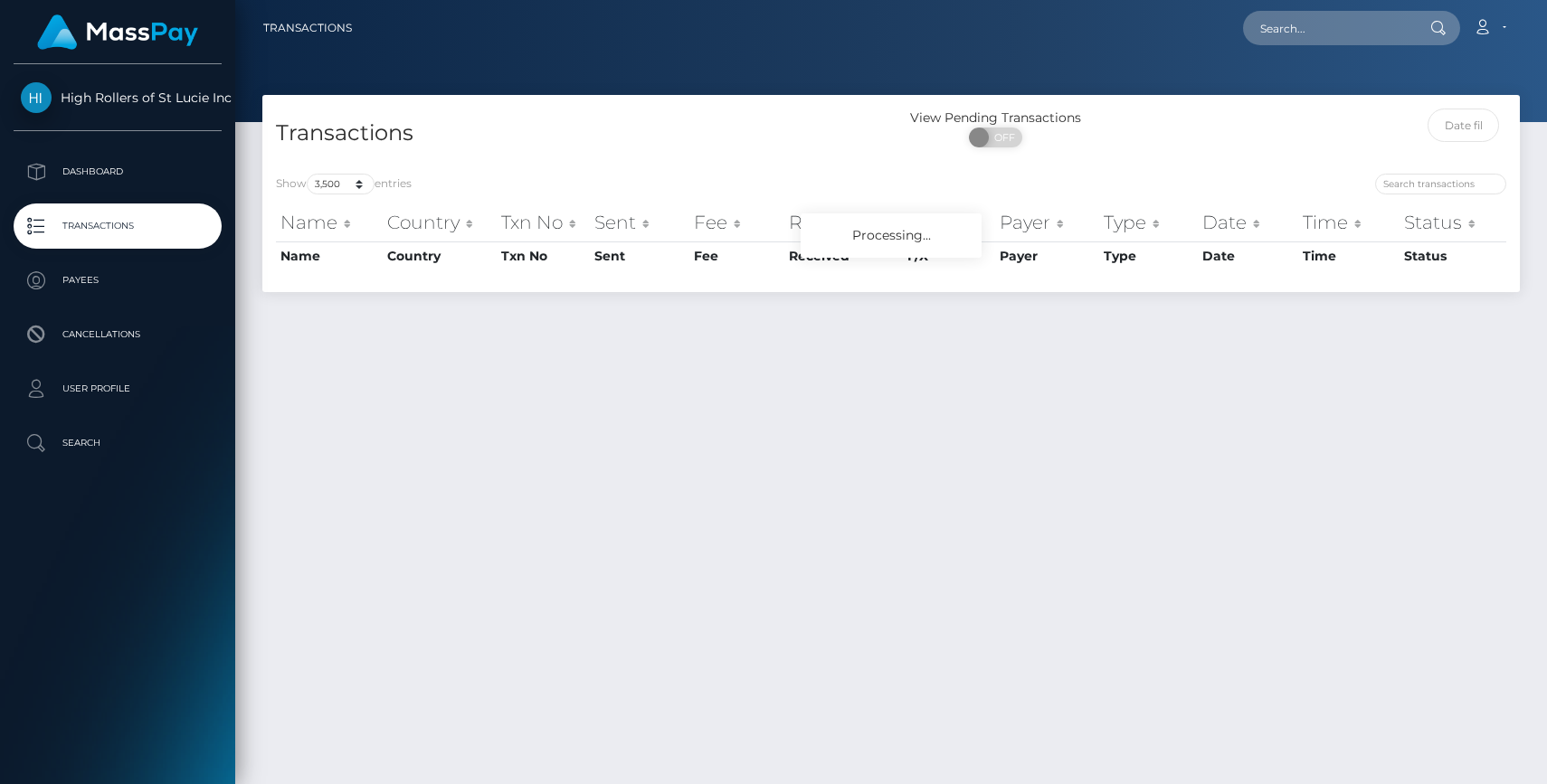 scroll, scrollTop: 0, scrollLeft: 0, axis: both 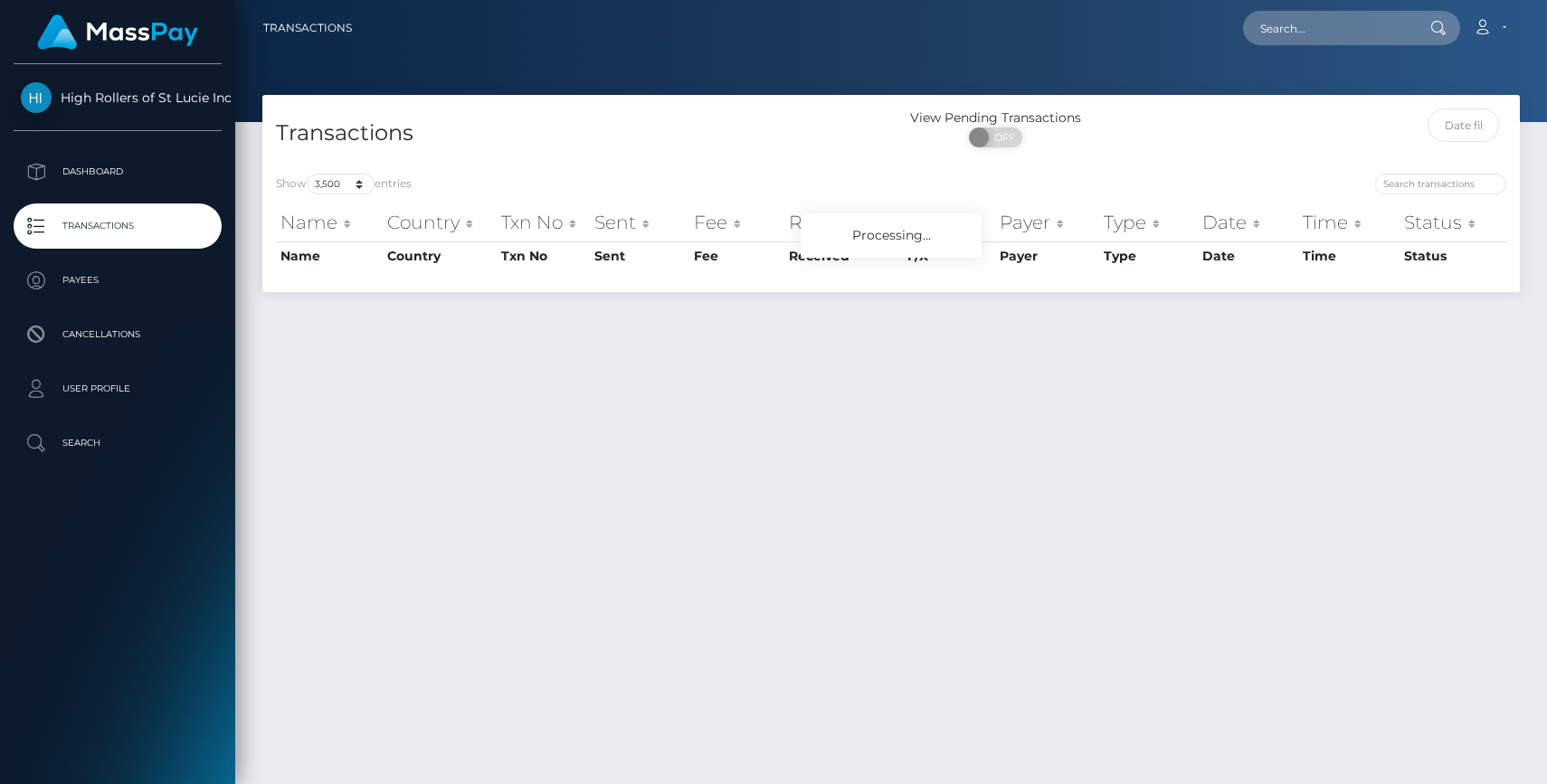 select on "3500" 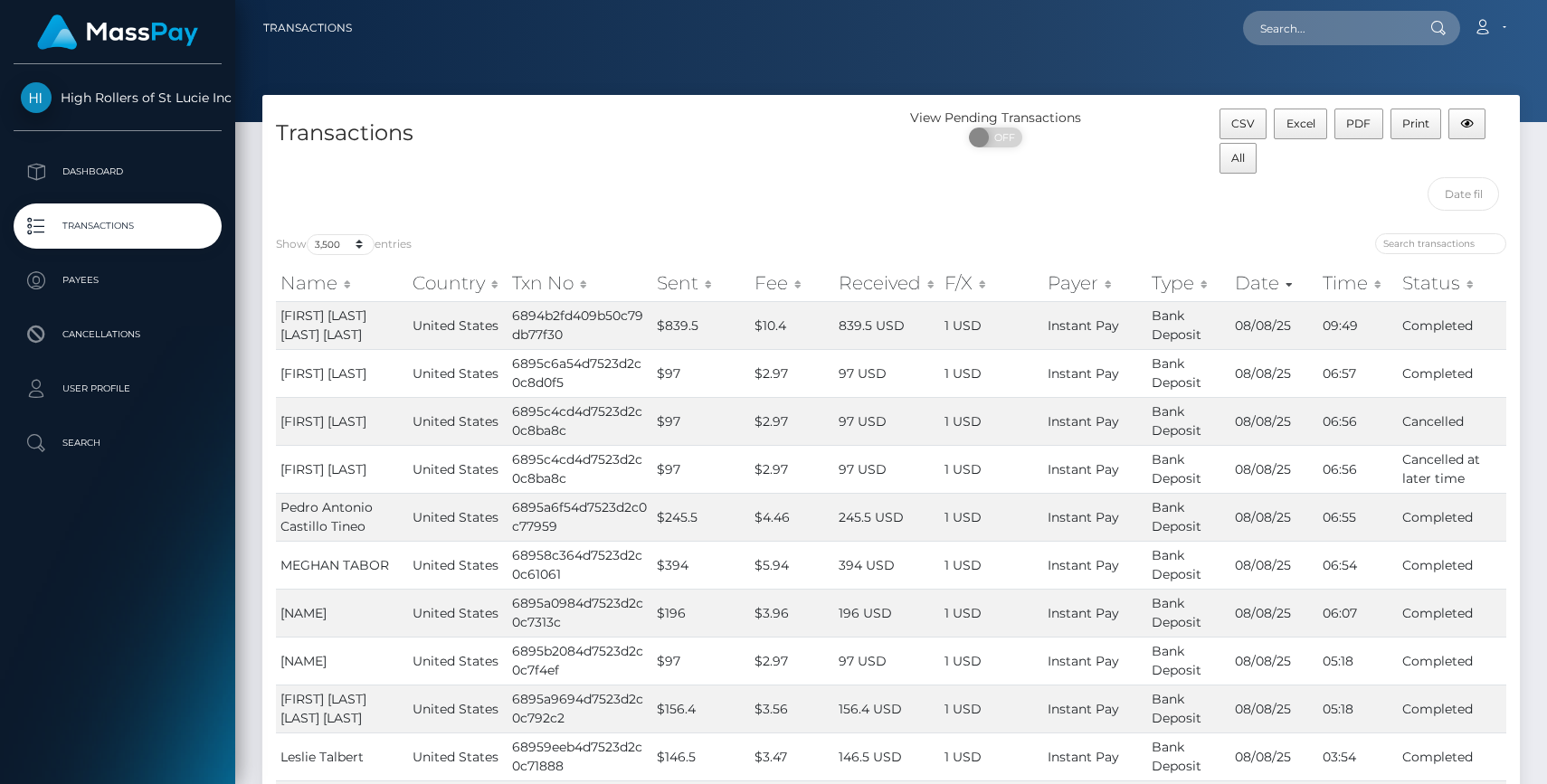 click on "View Pending Transactions
ON   OFF" at bounding box center [1049, 164] 